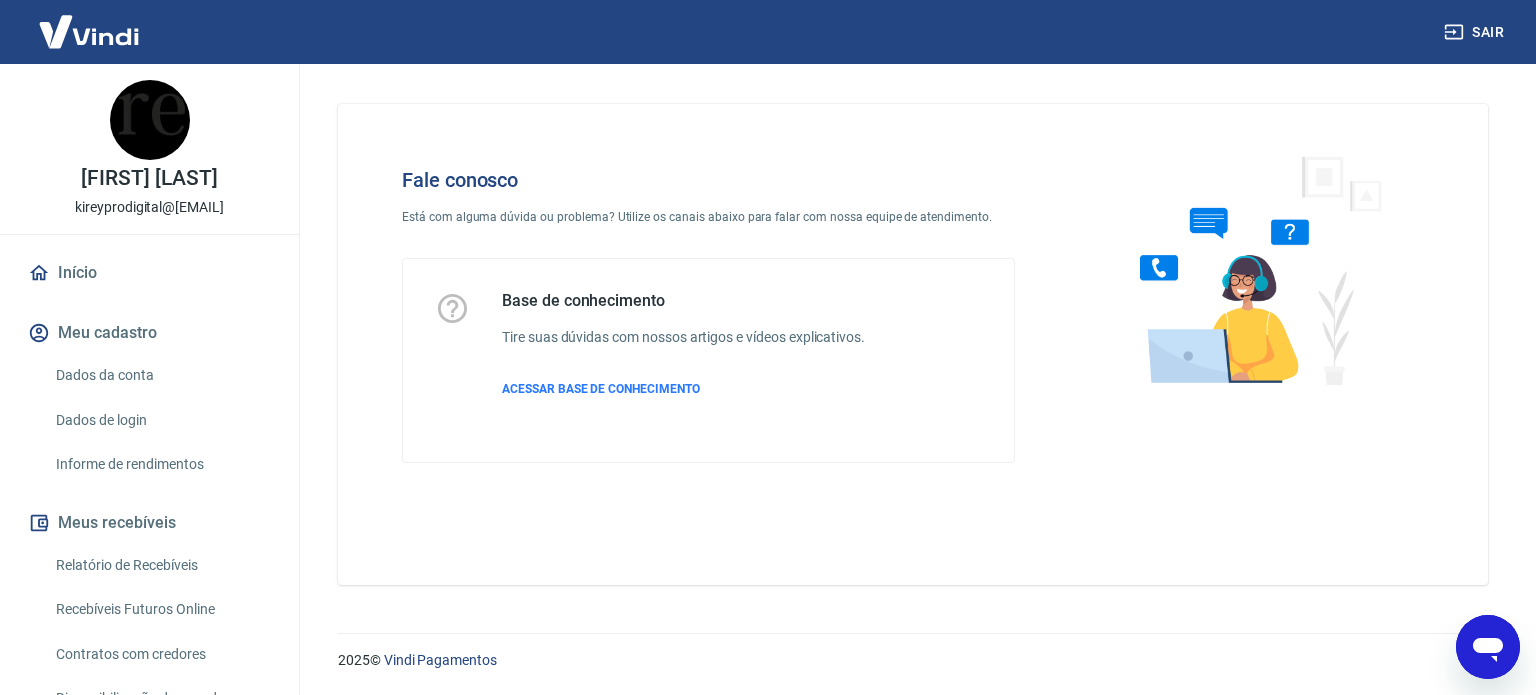 scroll, scrollTop: 0, scrollLeft: 0, axis: both 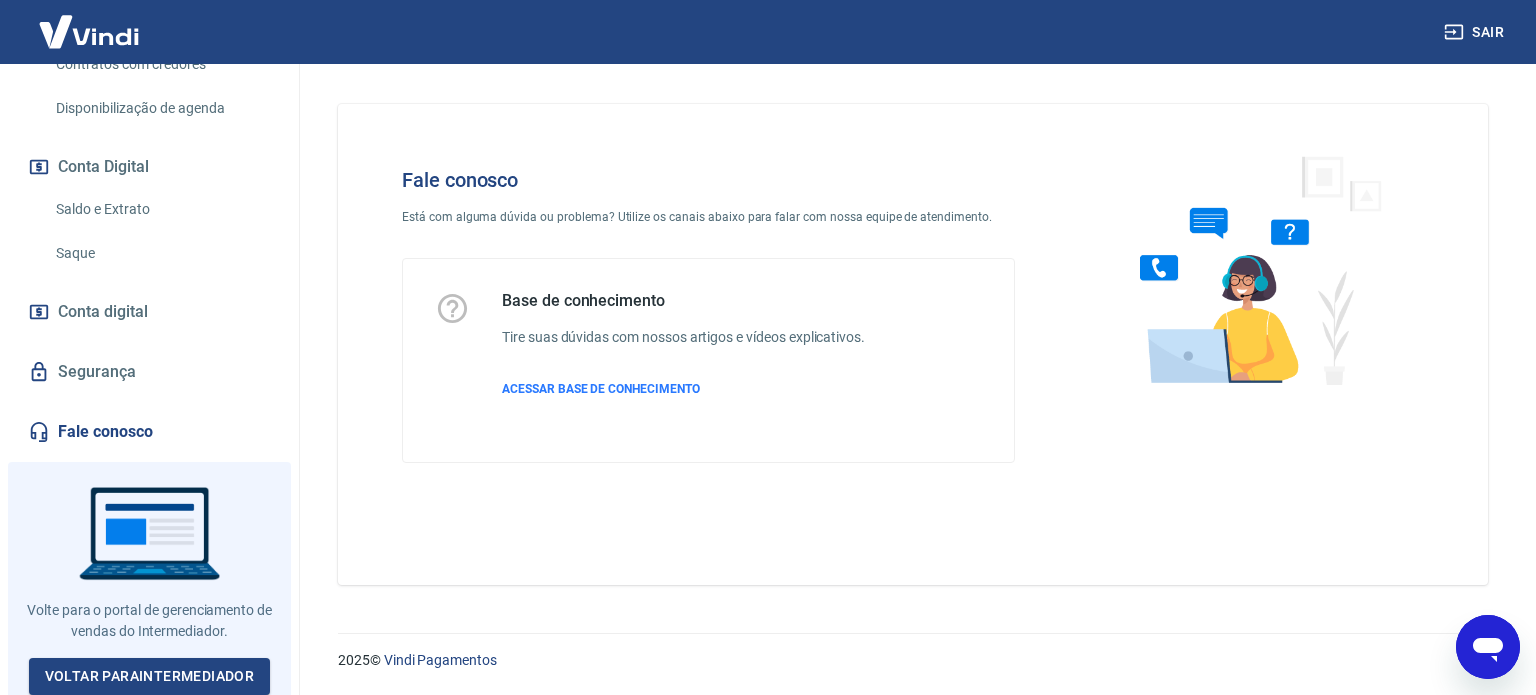 click on "Fale conosco" at bounding box center (149, 432) 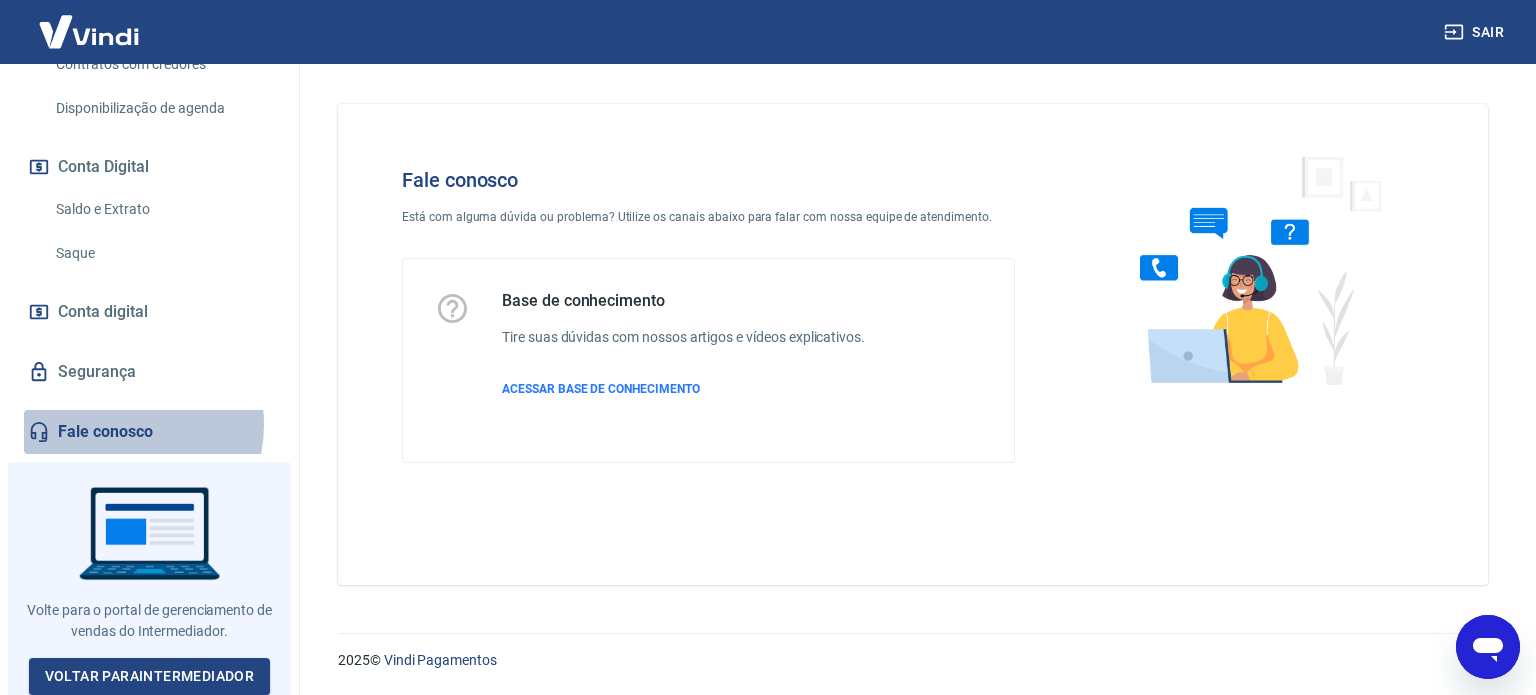 click on "Fale conosco" at bounding box center [149, 432] 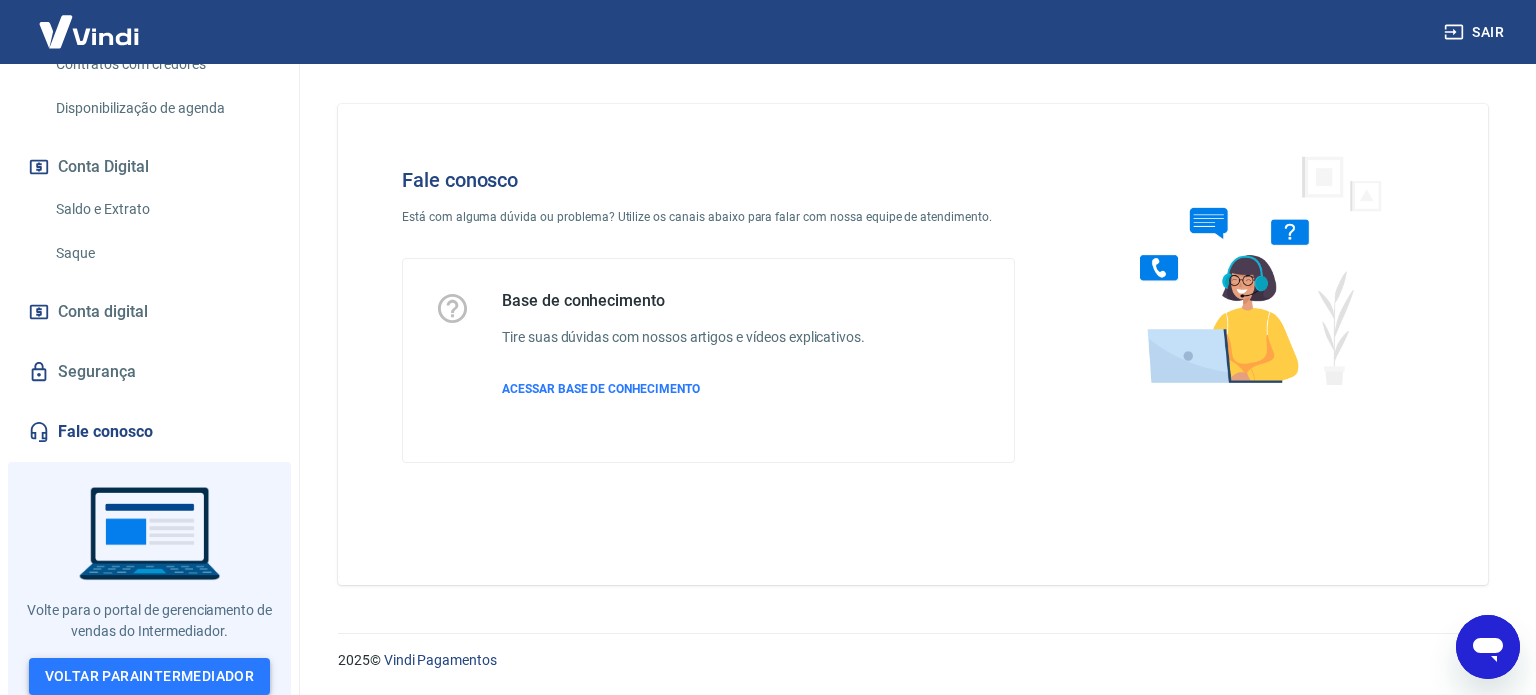 click on "Voltar para  Intermediador" at bounding box center (150, 676) 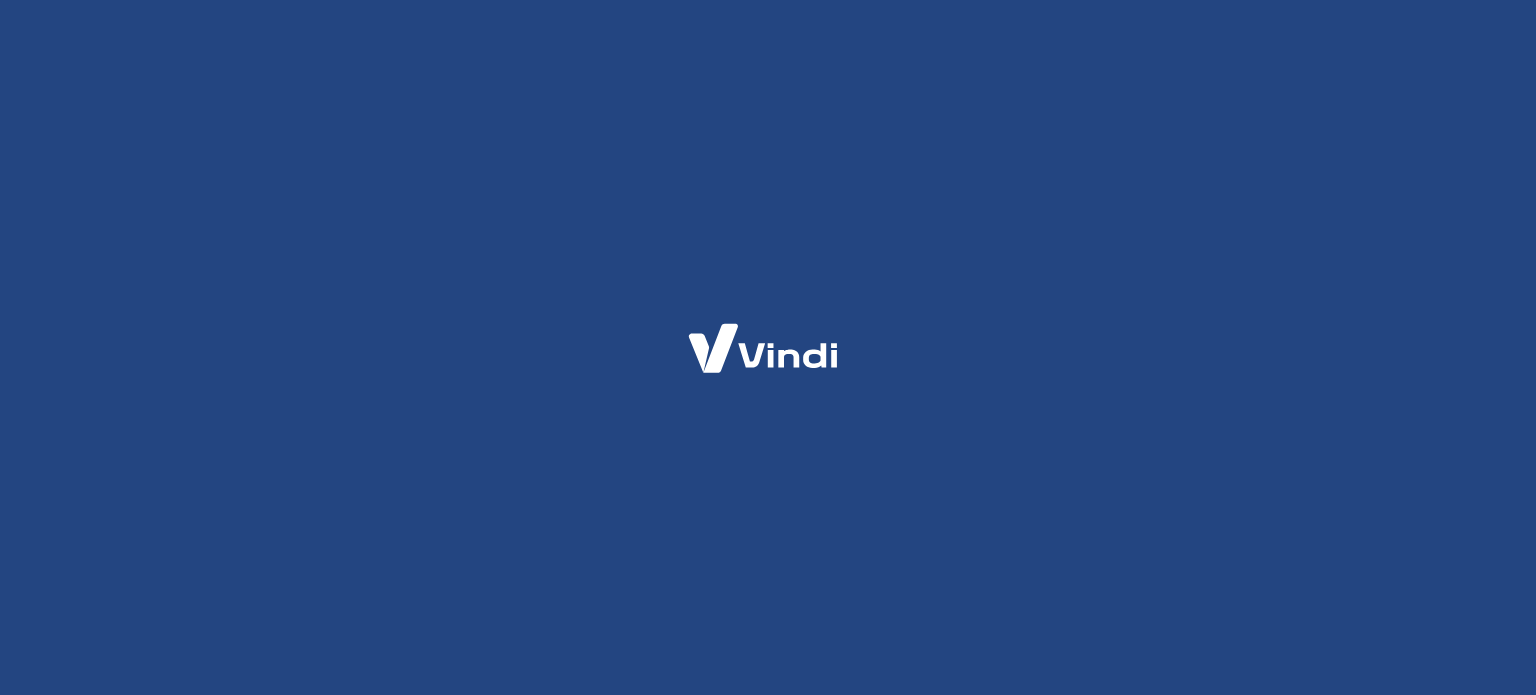 scroll, scrollTop: 0, scrollLeft: 0, axis: both 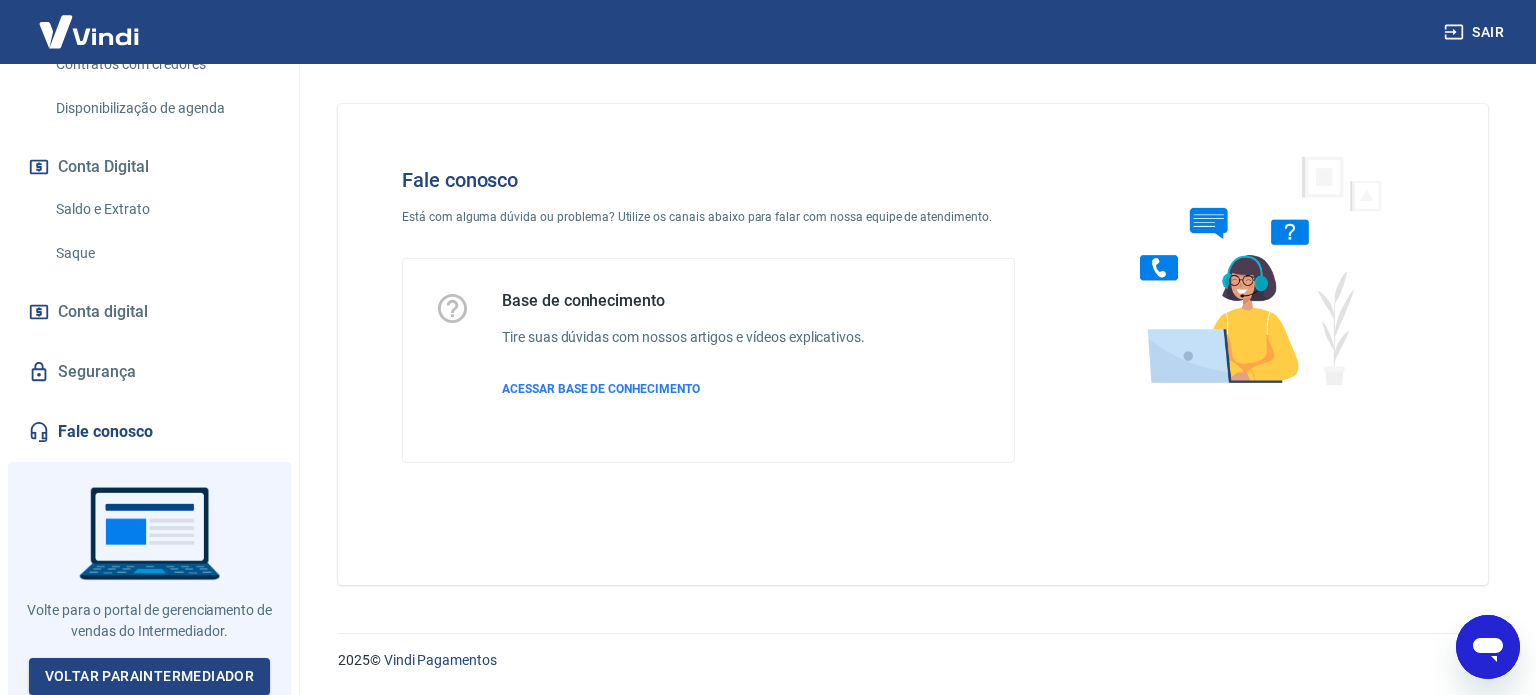 click on "Fale conosco" at bounding box center [149, 432] 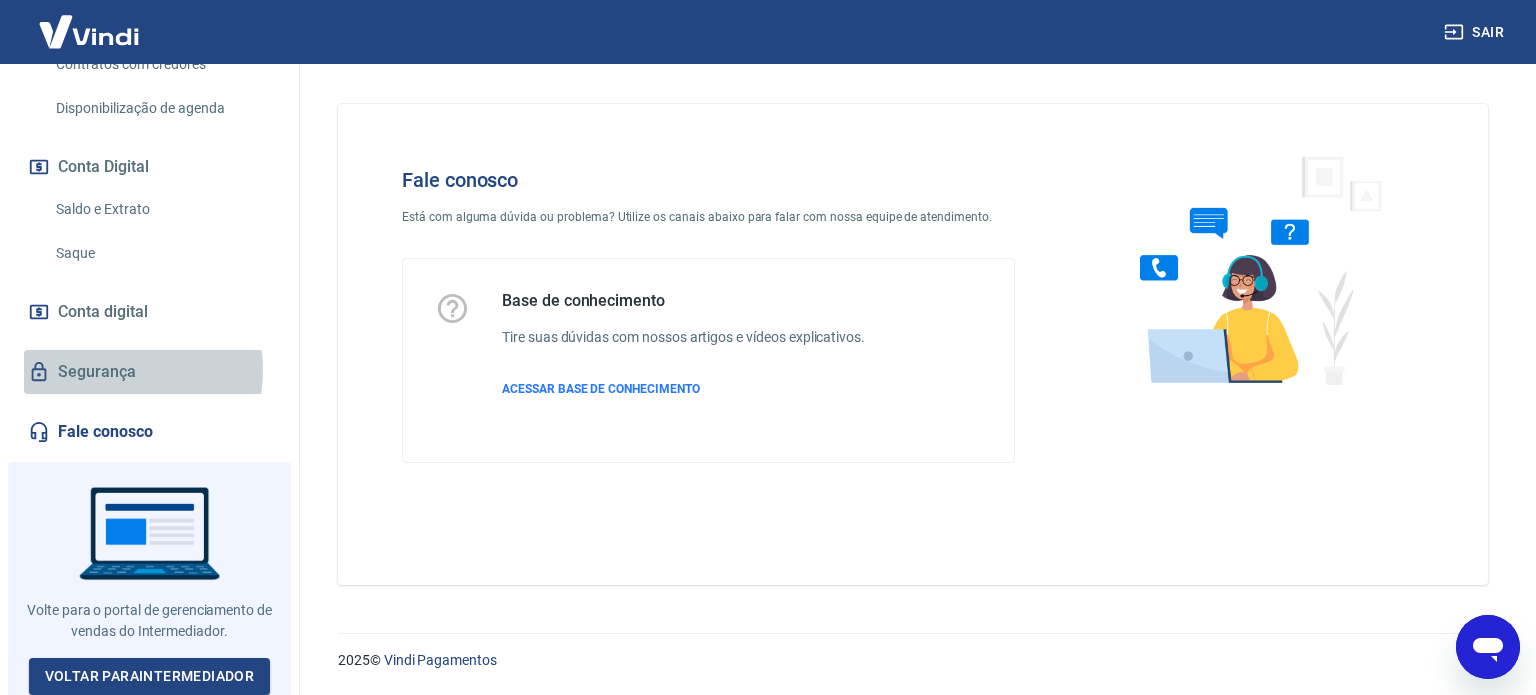 click on "Segurança" at bounding box center [149, 372] 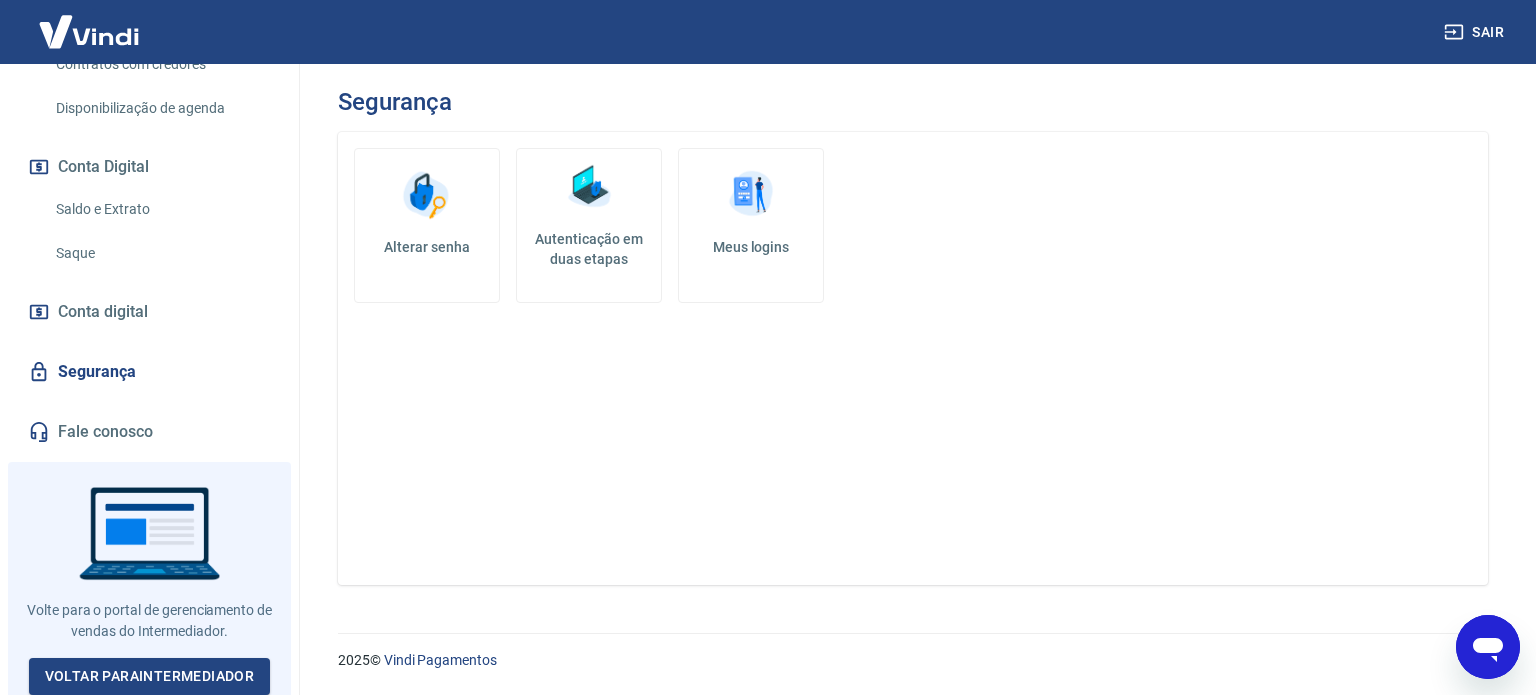 click on "Conta digital" at bounding box center (103, 312) 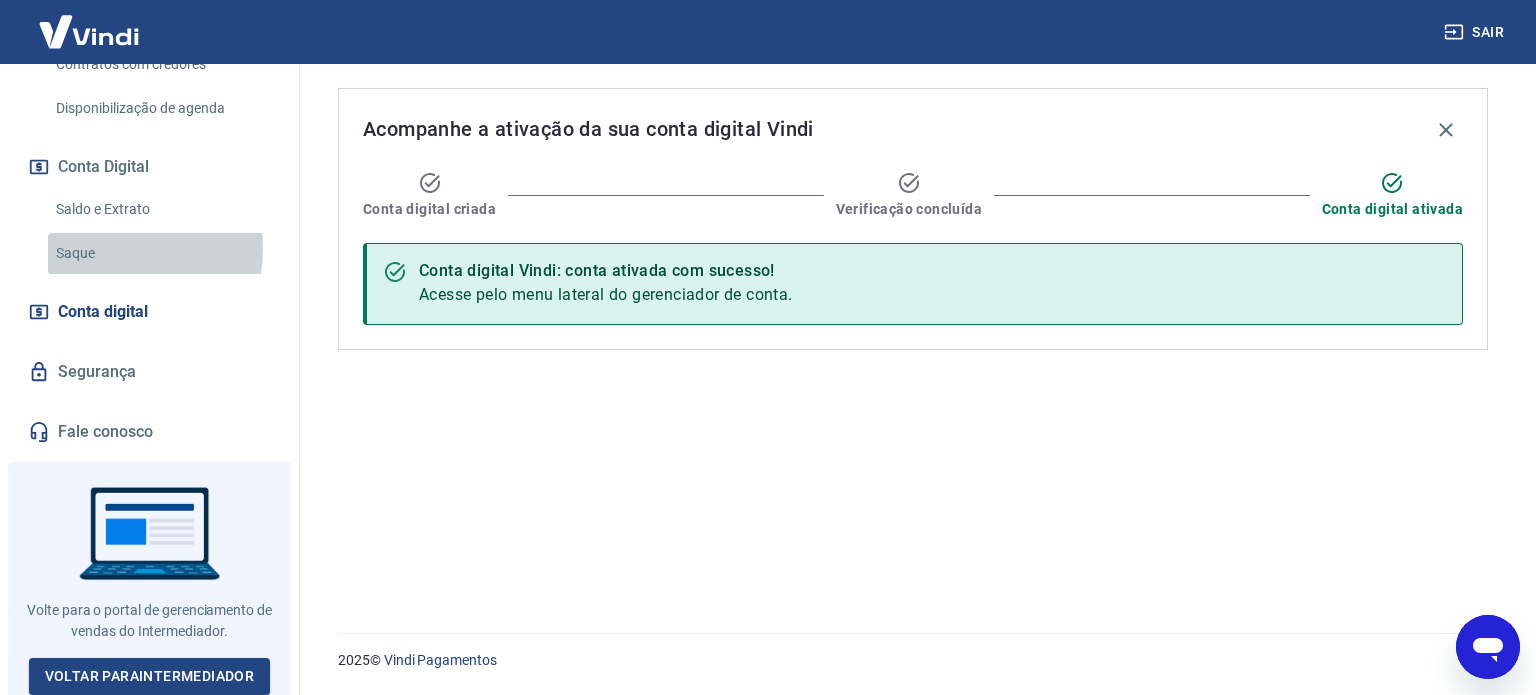 click on "Saque" at bounding box center (161, 253) 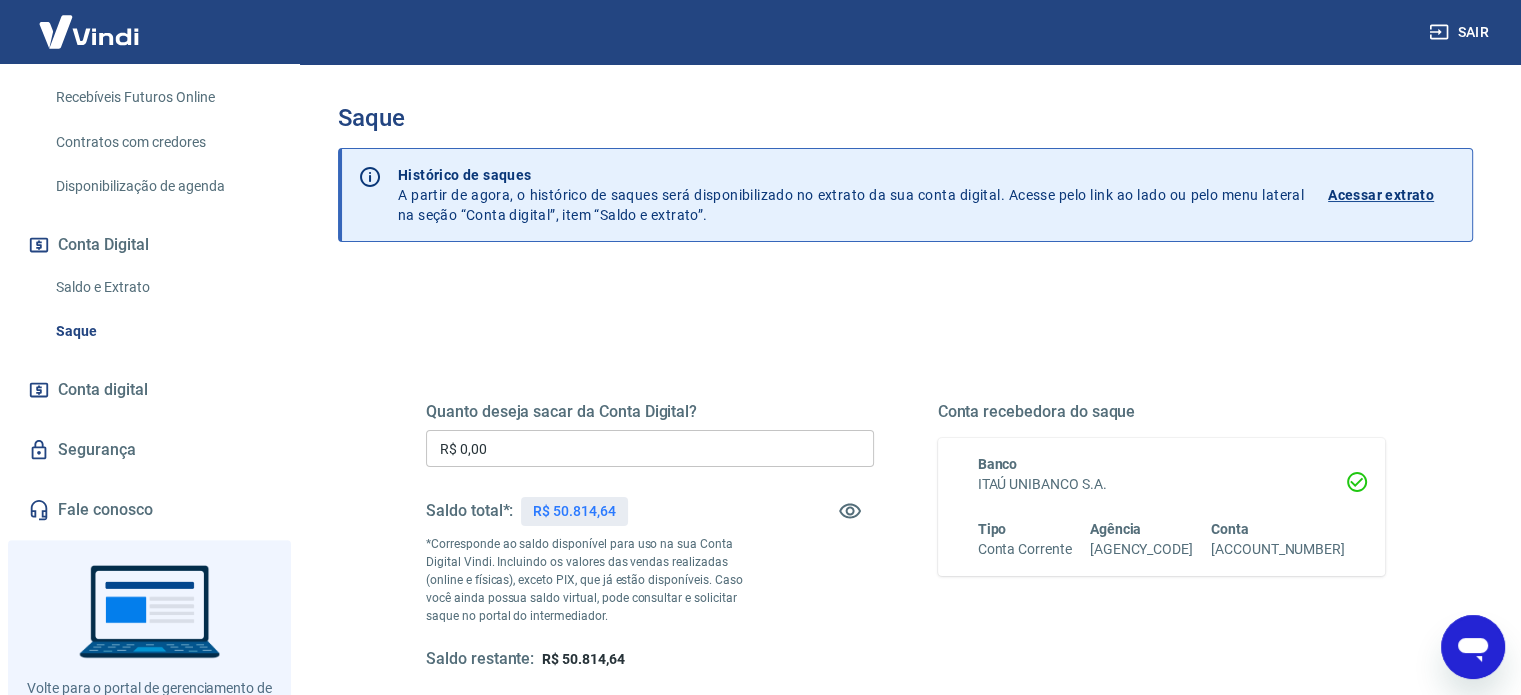 scroll, scrollTop: 390, scrollLeft: 0, axis: vertical 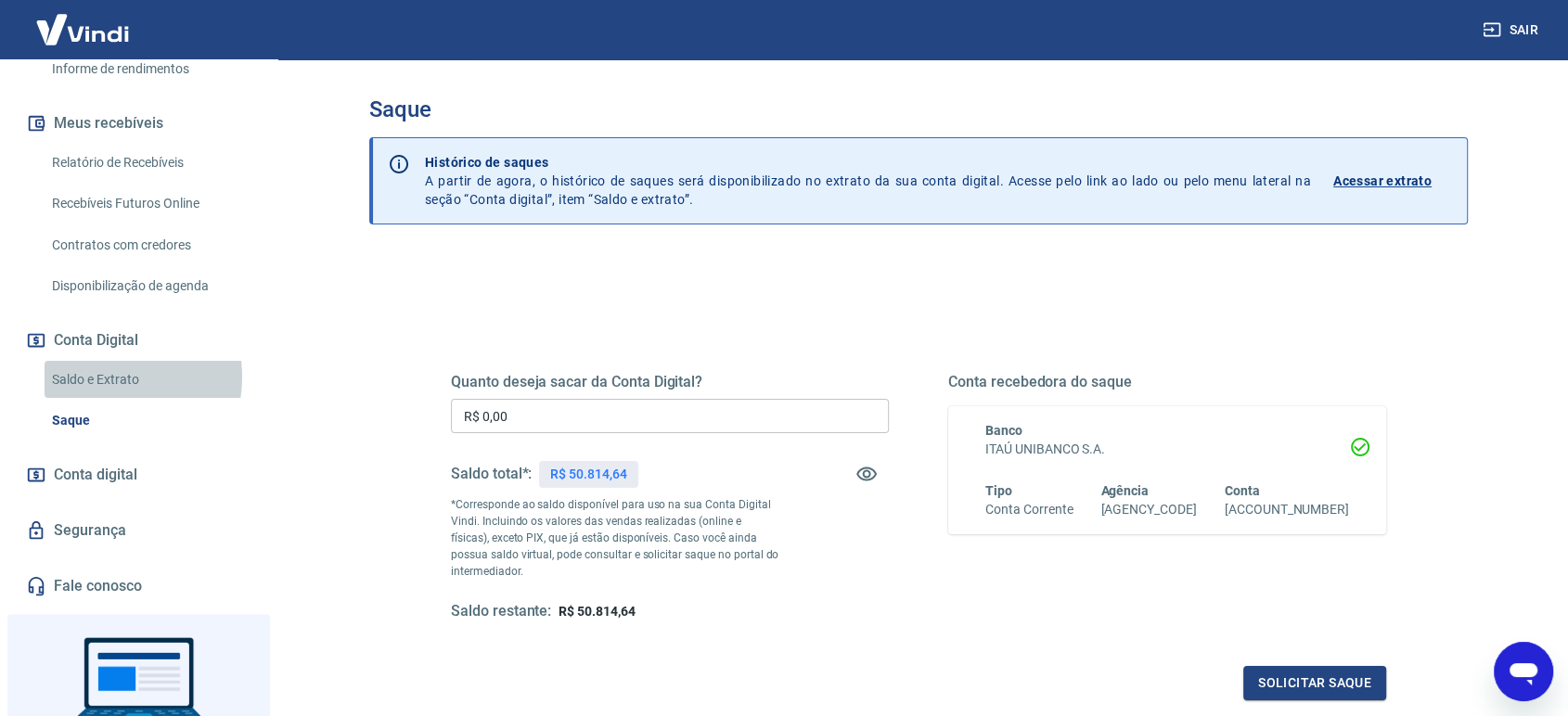 click on "Saldo e Extrato" at bounding box center [149, 379] 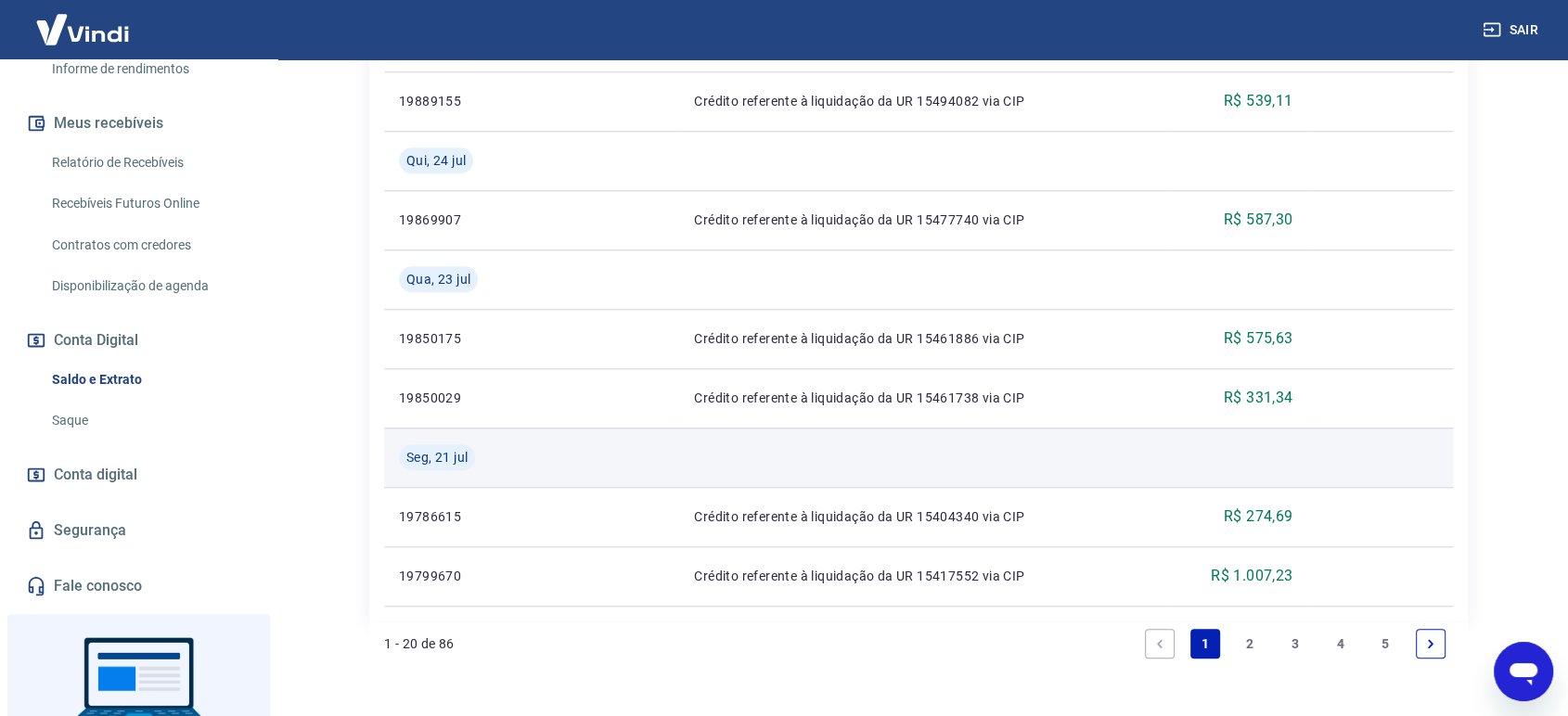 scroll, scrollTop: 1878, scrollLeft: 0, axis: vertical 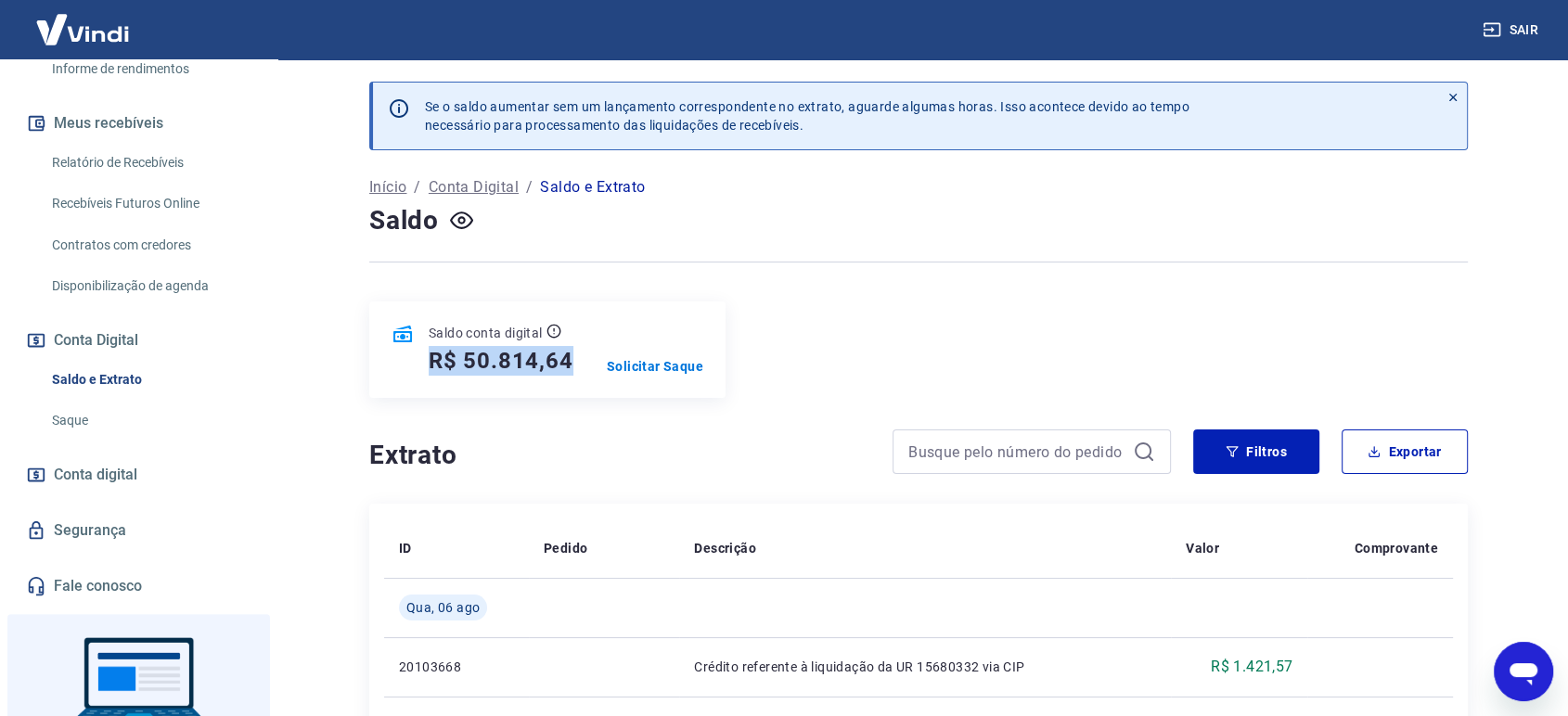 drag, startPoint x: 566, startPoint y: 356, endPoint x: 424, endPoint y: 362, distance: 142.1267 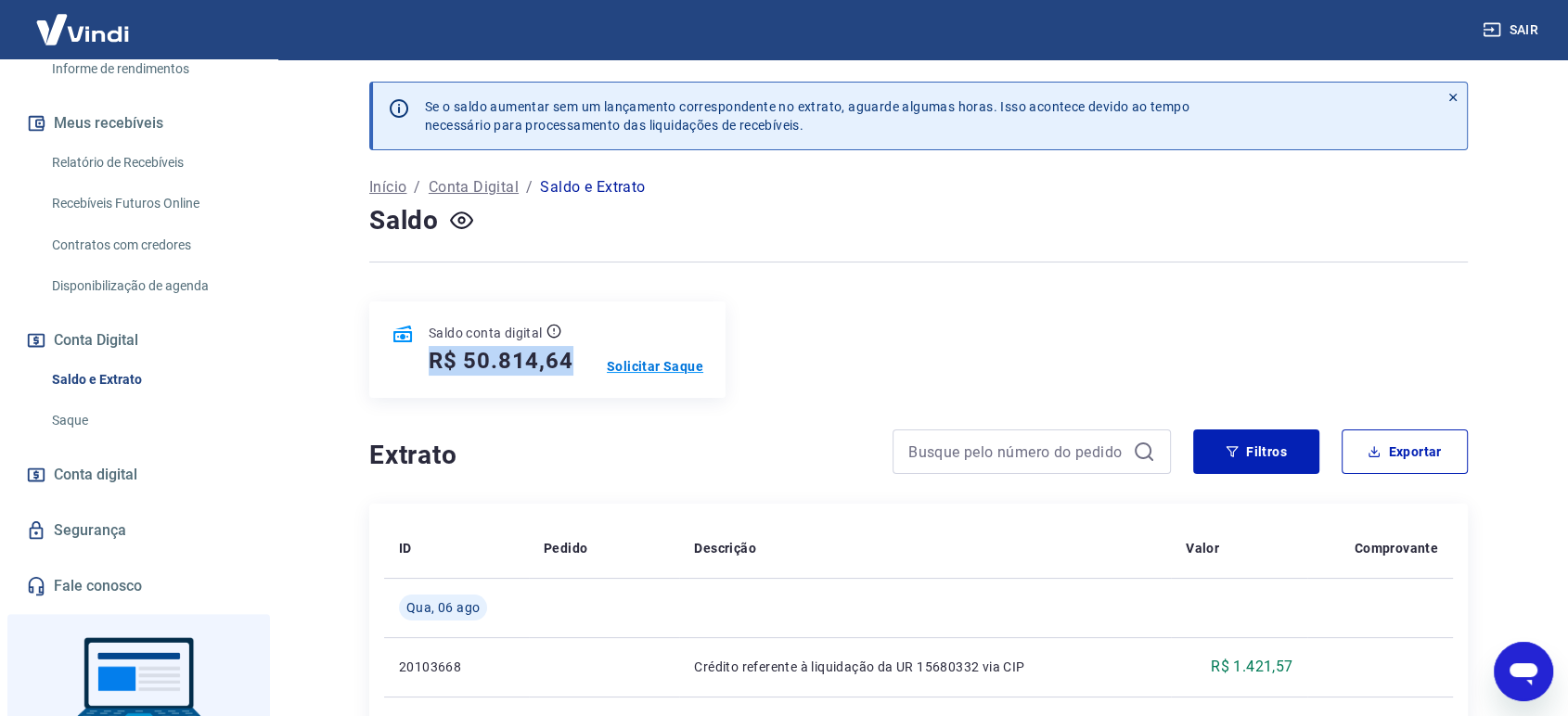 click on "Solicitar Saque" at bounding box center [655, 366] 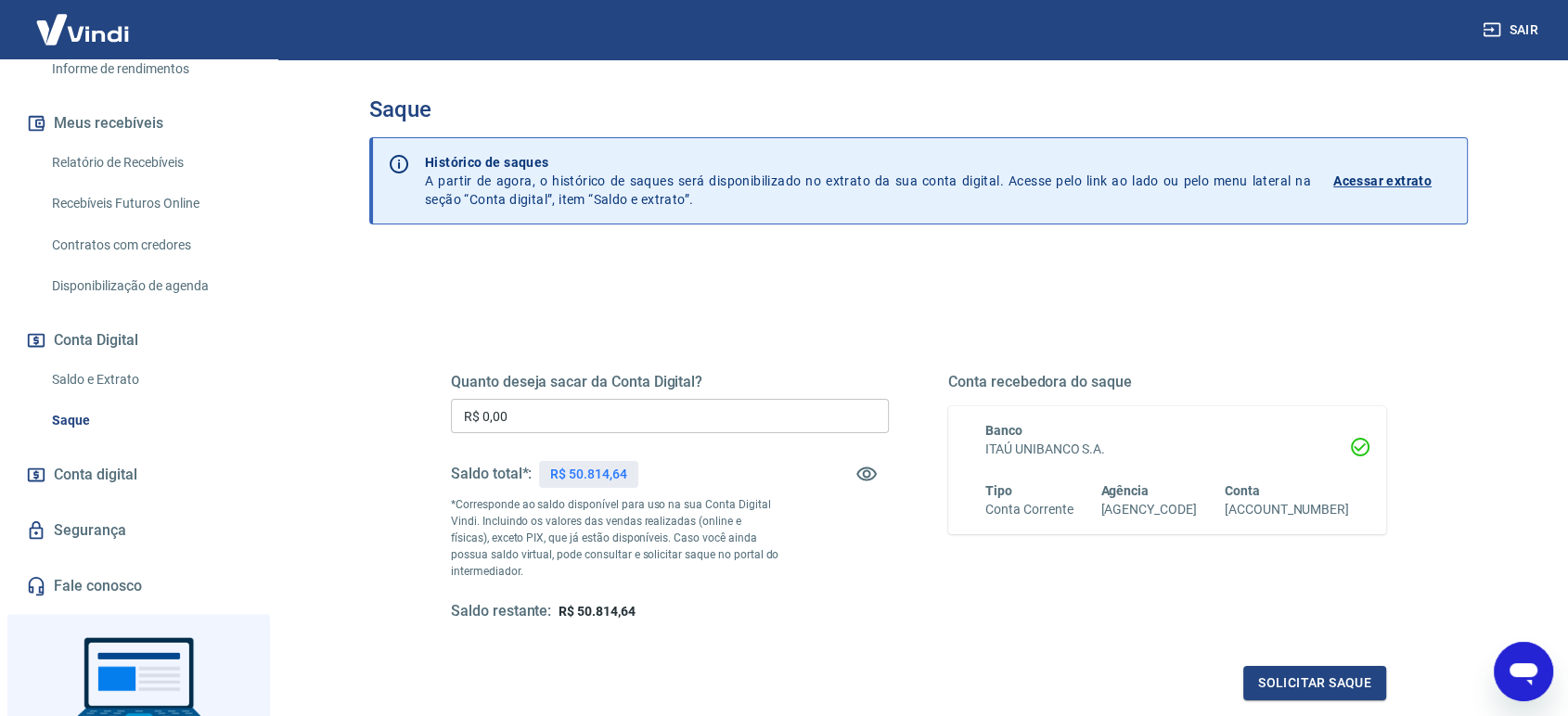 click on "R$ 0,00" at bounding box center [670, 416] 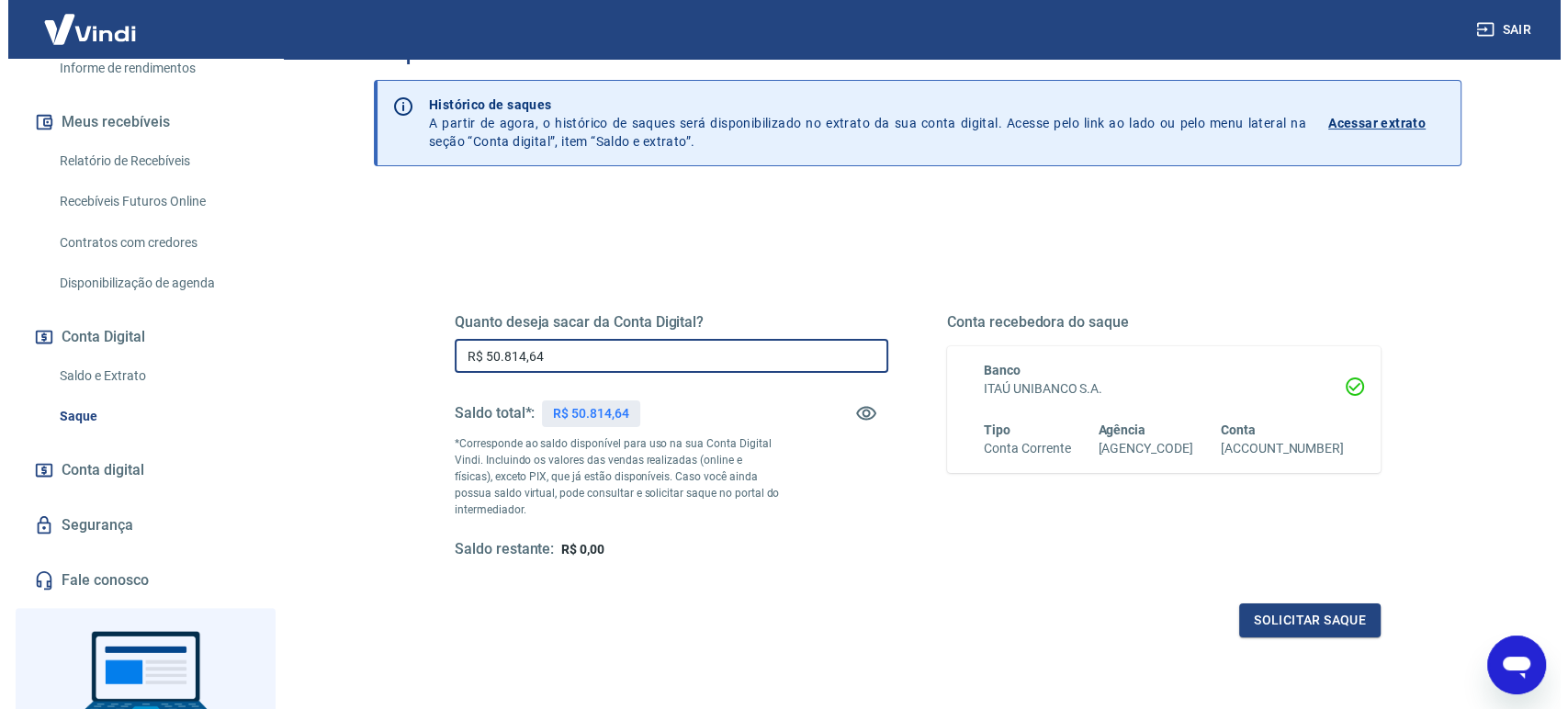 scroll, scrollTop: 198, scrollLeft: 0, axis: vertical 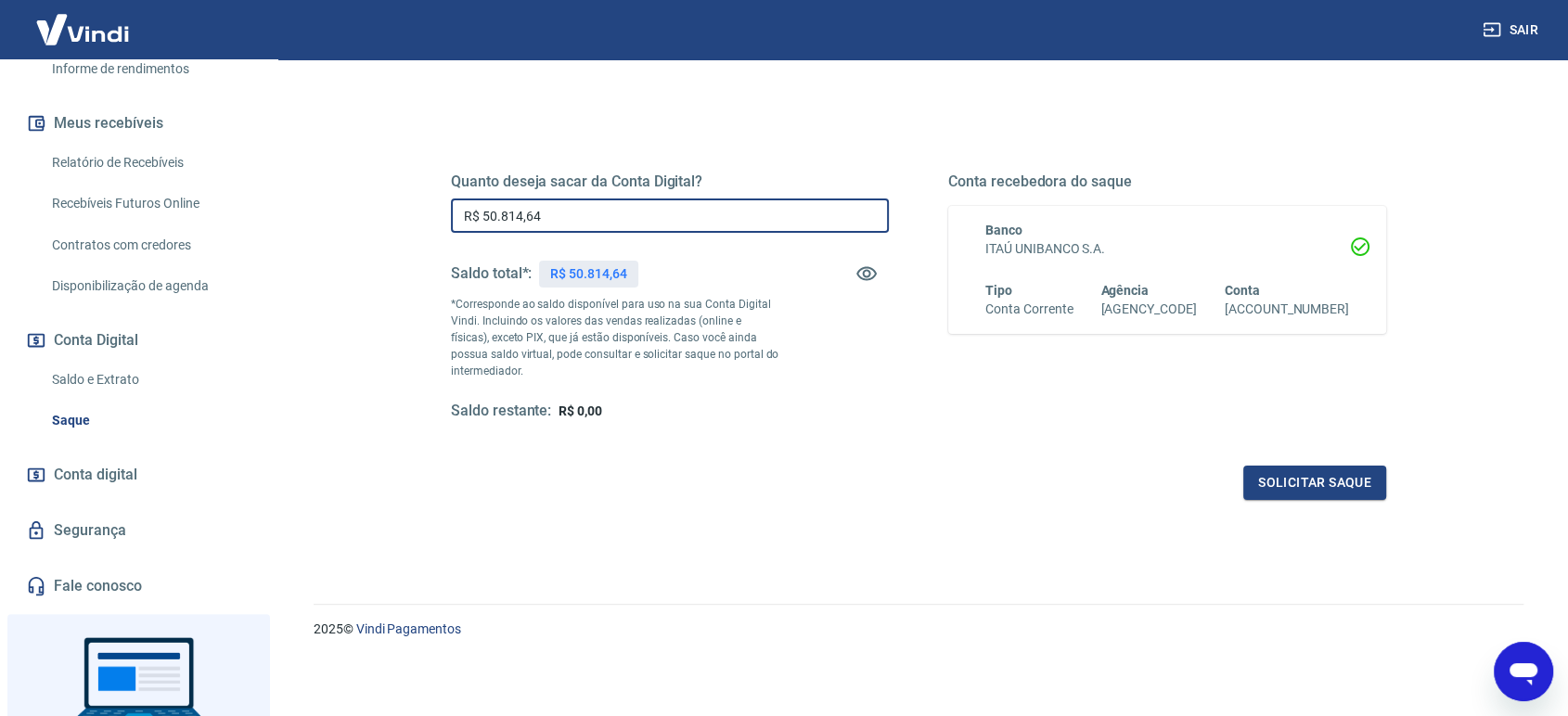type on "R$ 50.814,64" 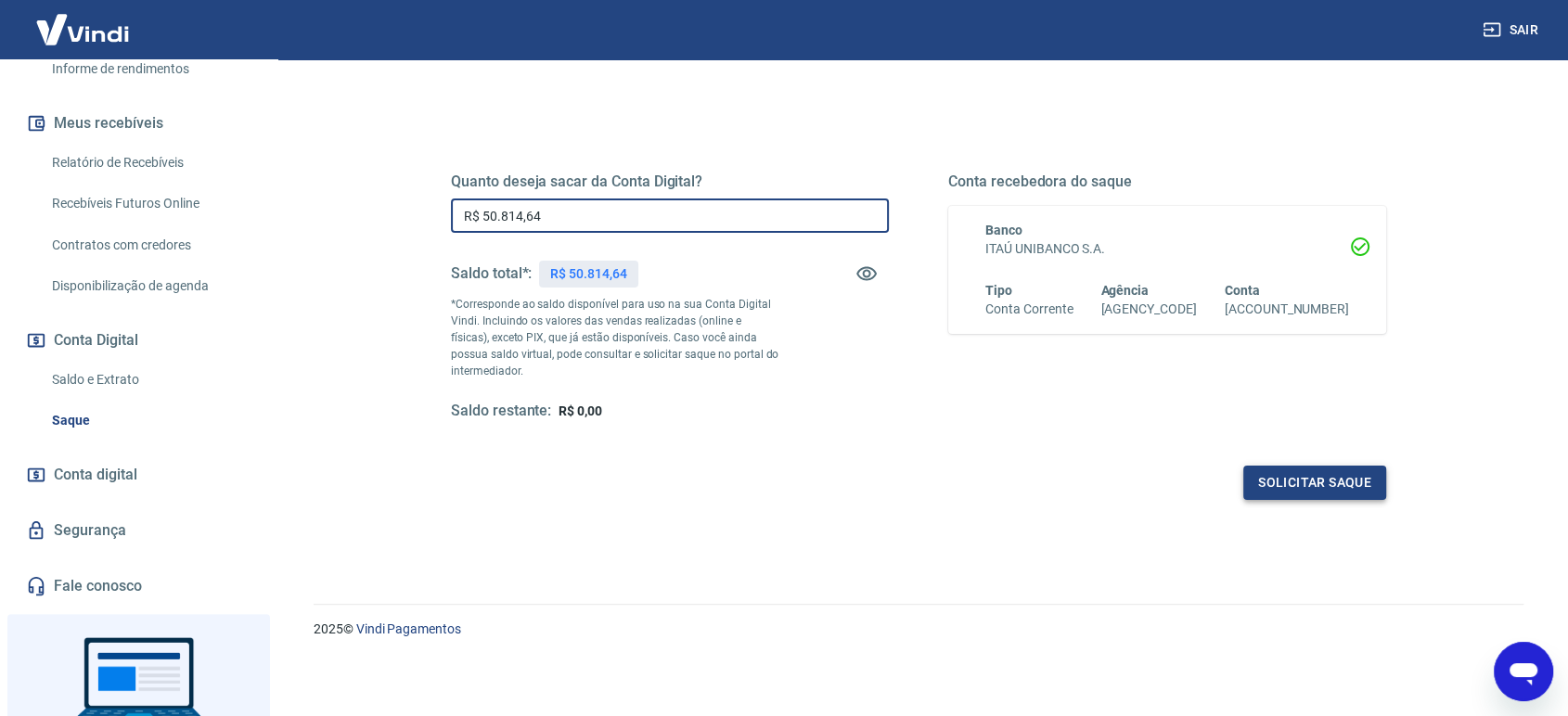 click on "Solicitar saque" at bounding box center (1315, 482) 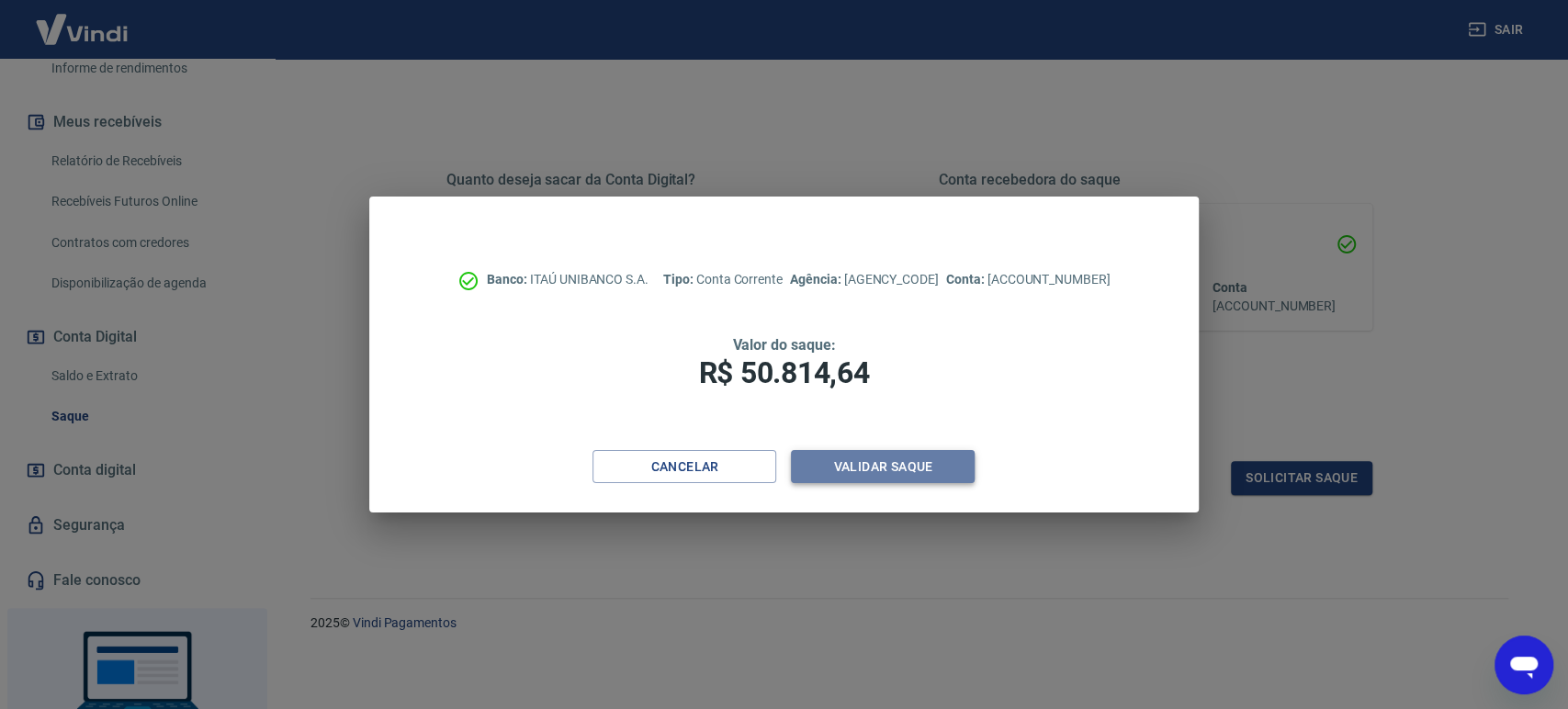 click on "Validar saque" at bounding box center [883, 467] 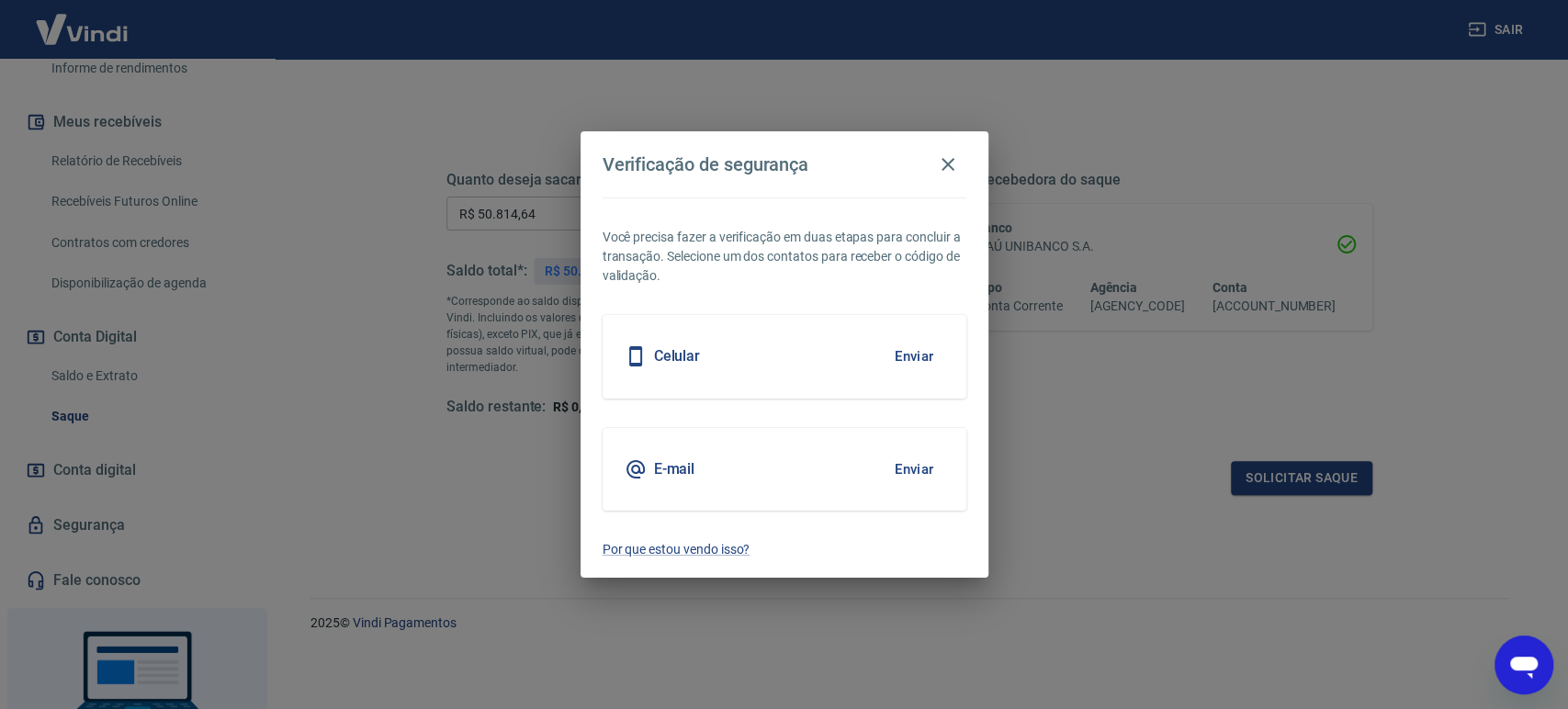 click on "Enviar" at bounding box center [914, 356] 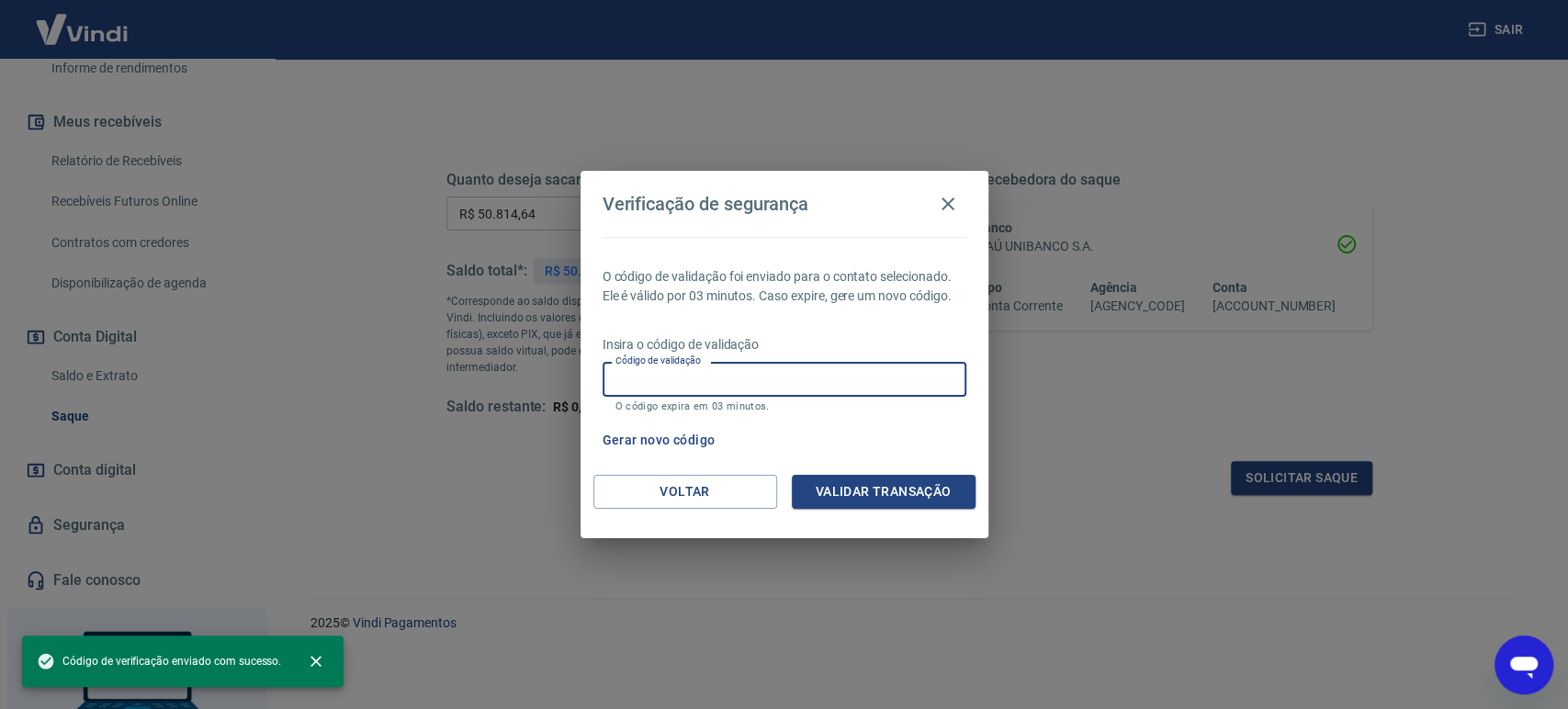 click on "Código de validação" at bounding box center [784, 378] 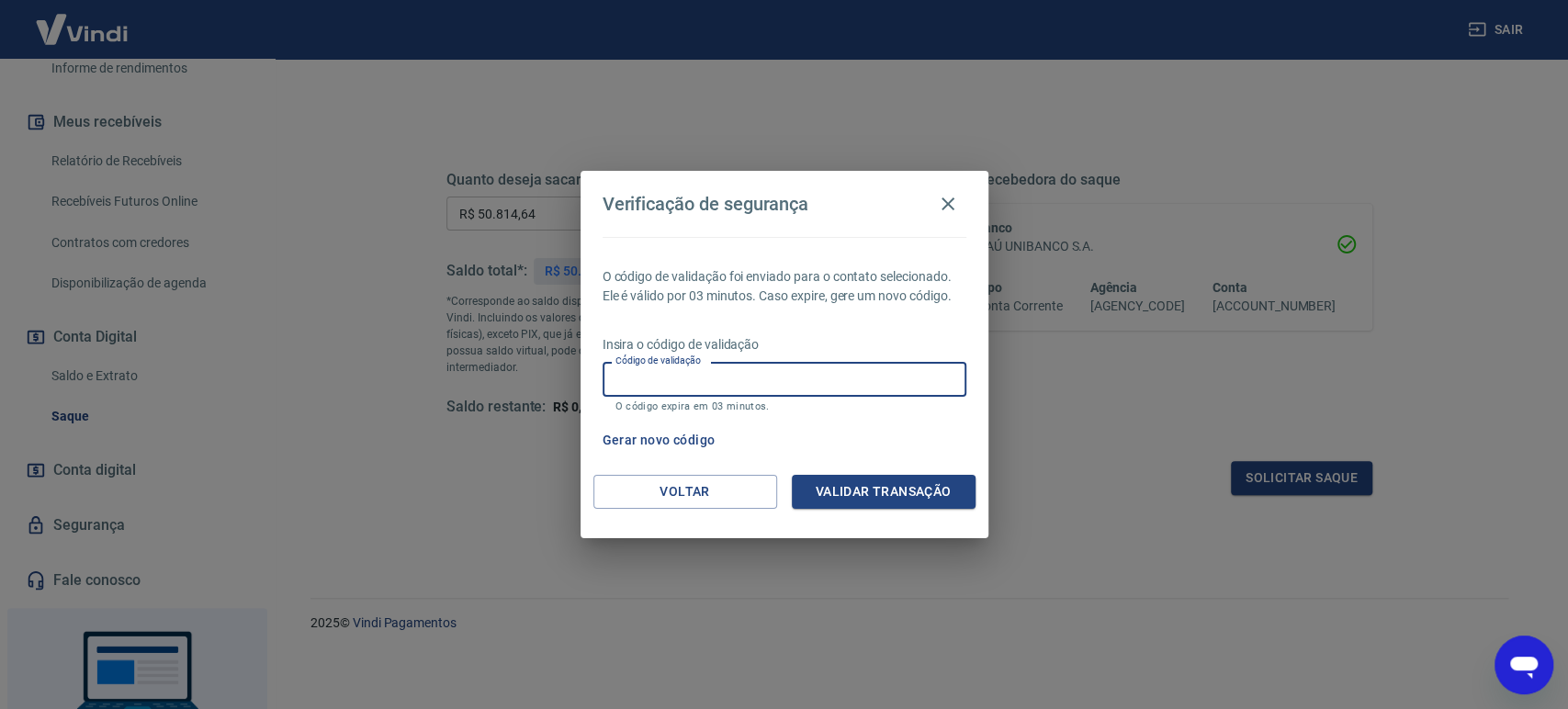 click on "Código de validação" at bounding box center [784, 378] 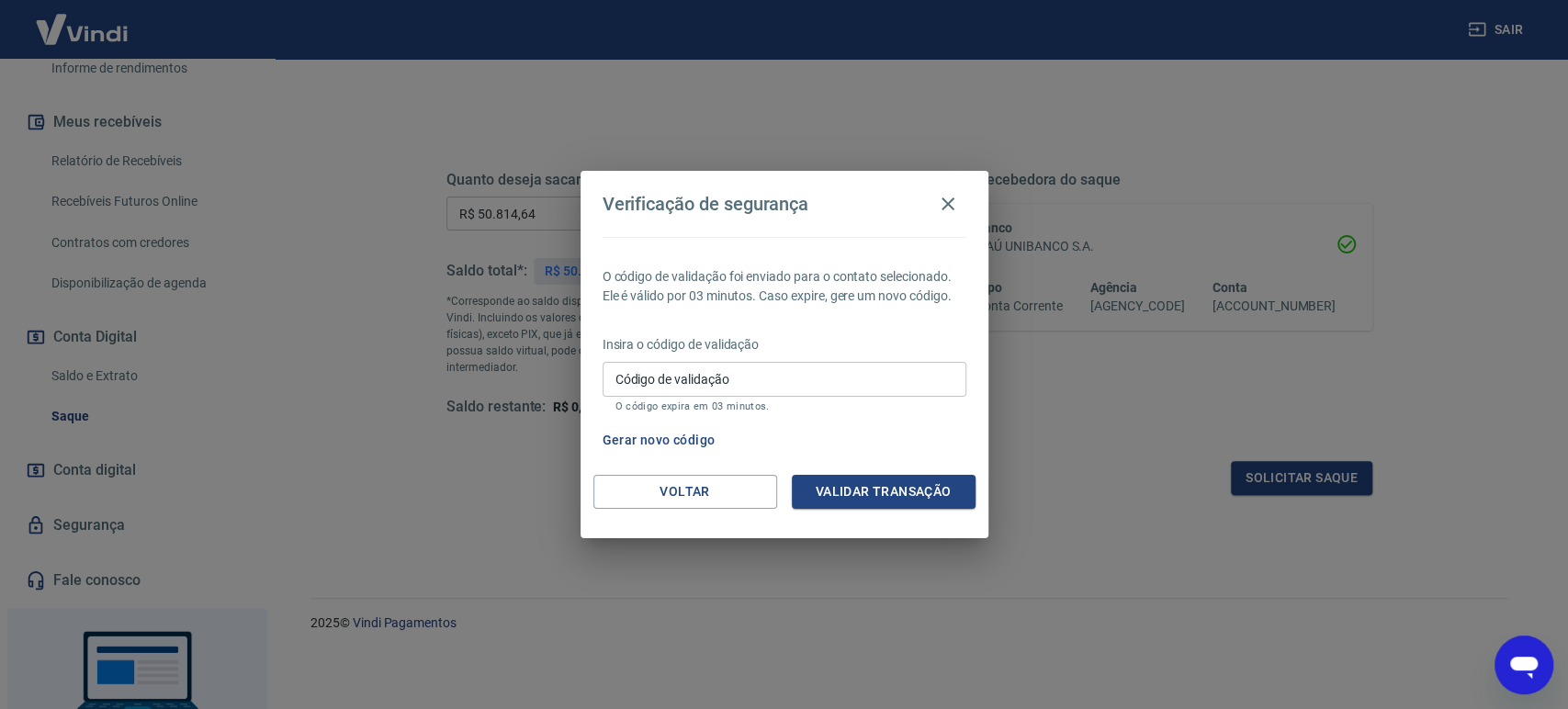 click on "O código de validação foi enviado para o contato selecionado. Ele é válido por 03 minutos. Caso expire, gere um novo código." at bounding box center (784, 287) 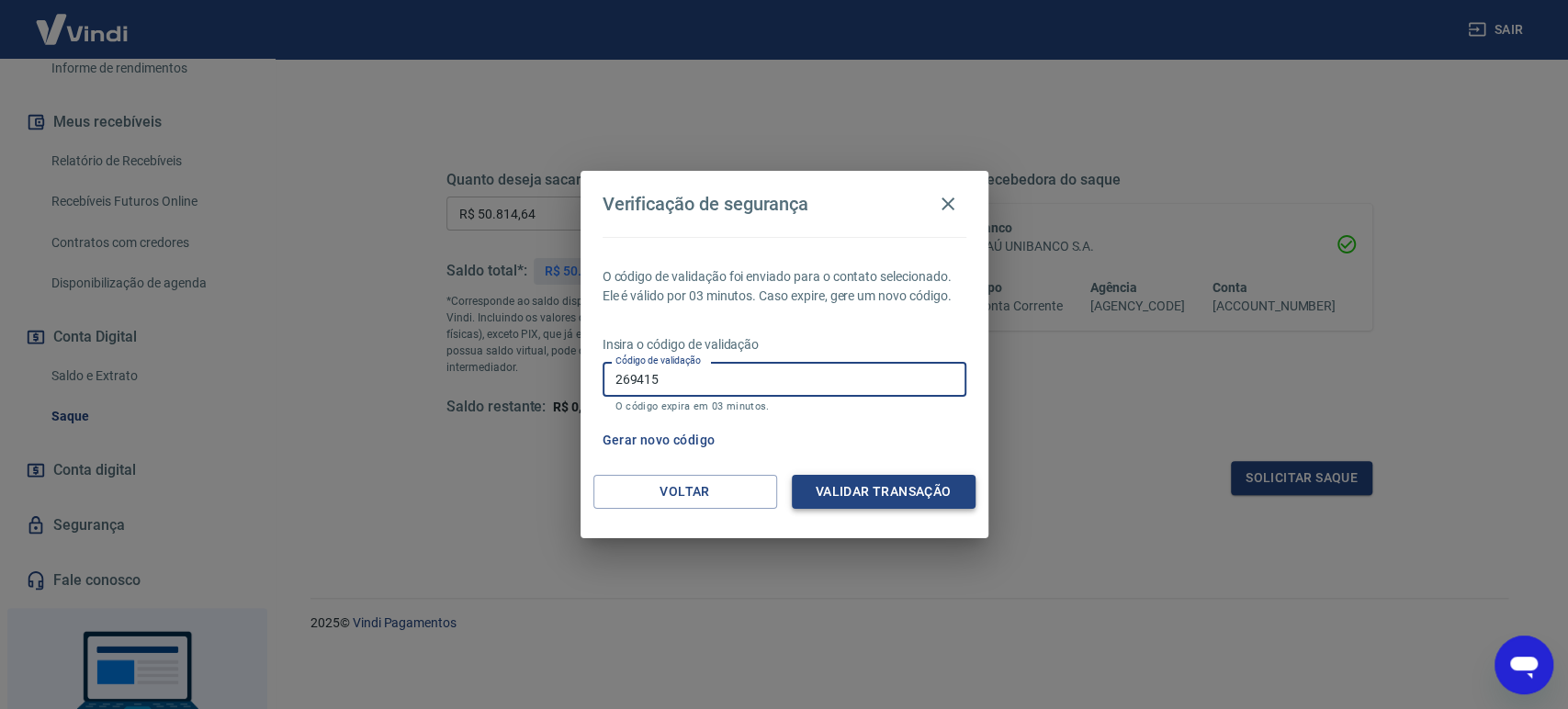 type on "269415" 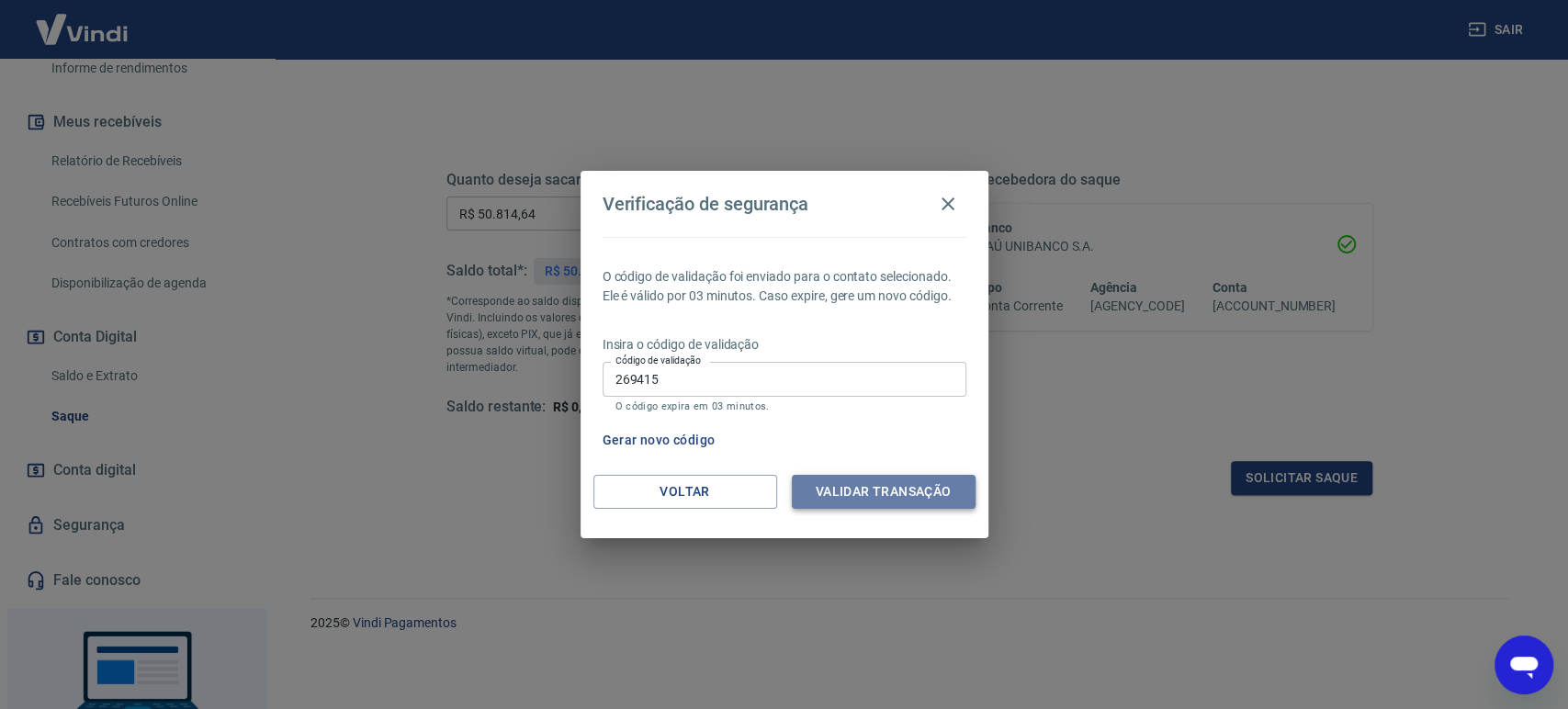 click on "Validar transação" at bounding box center [884, 491] 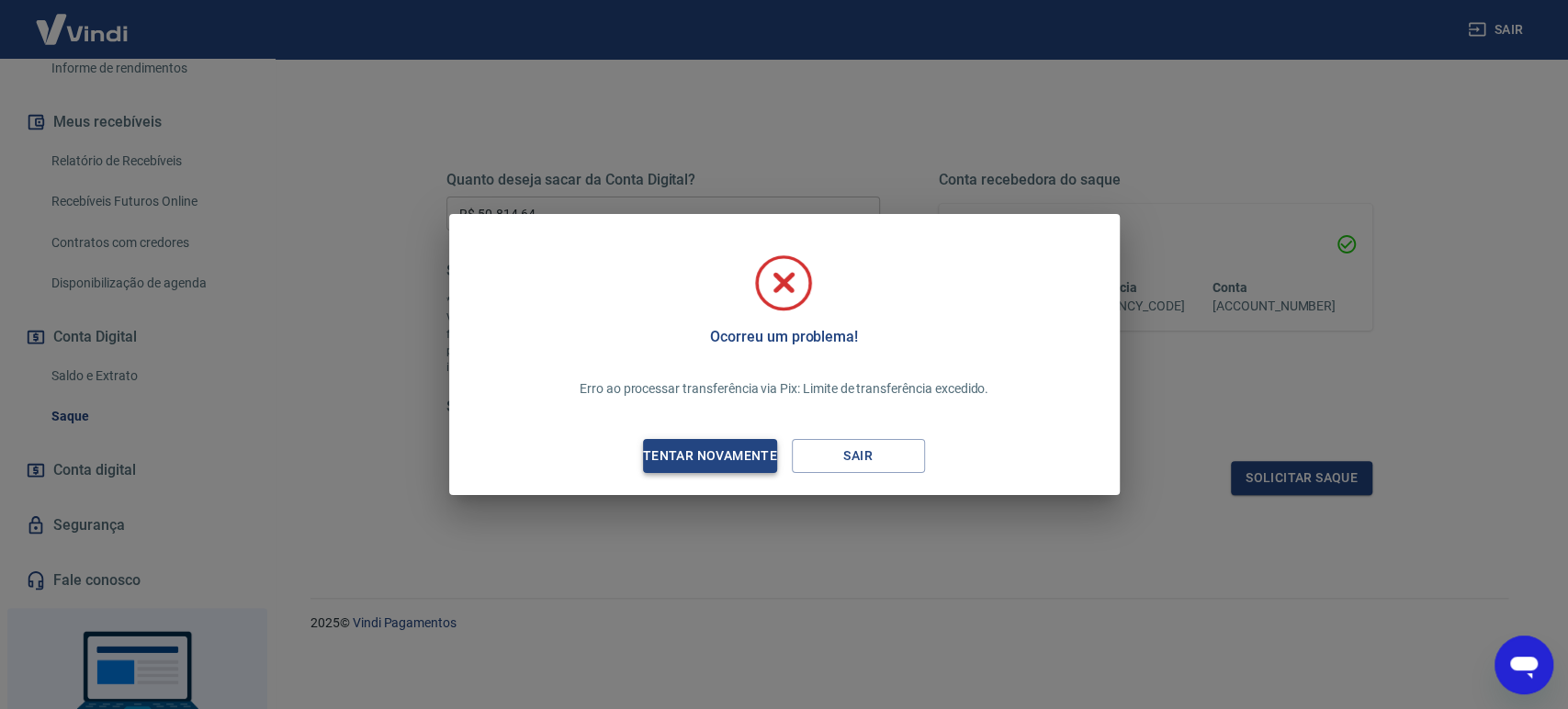 click on "Tentar novamente" at bounding box center (710, 456) 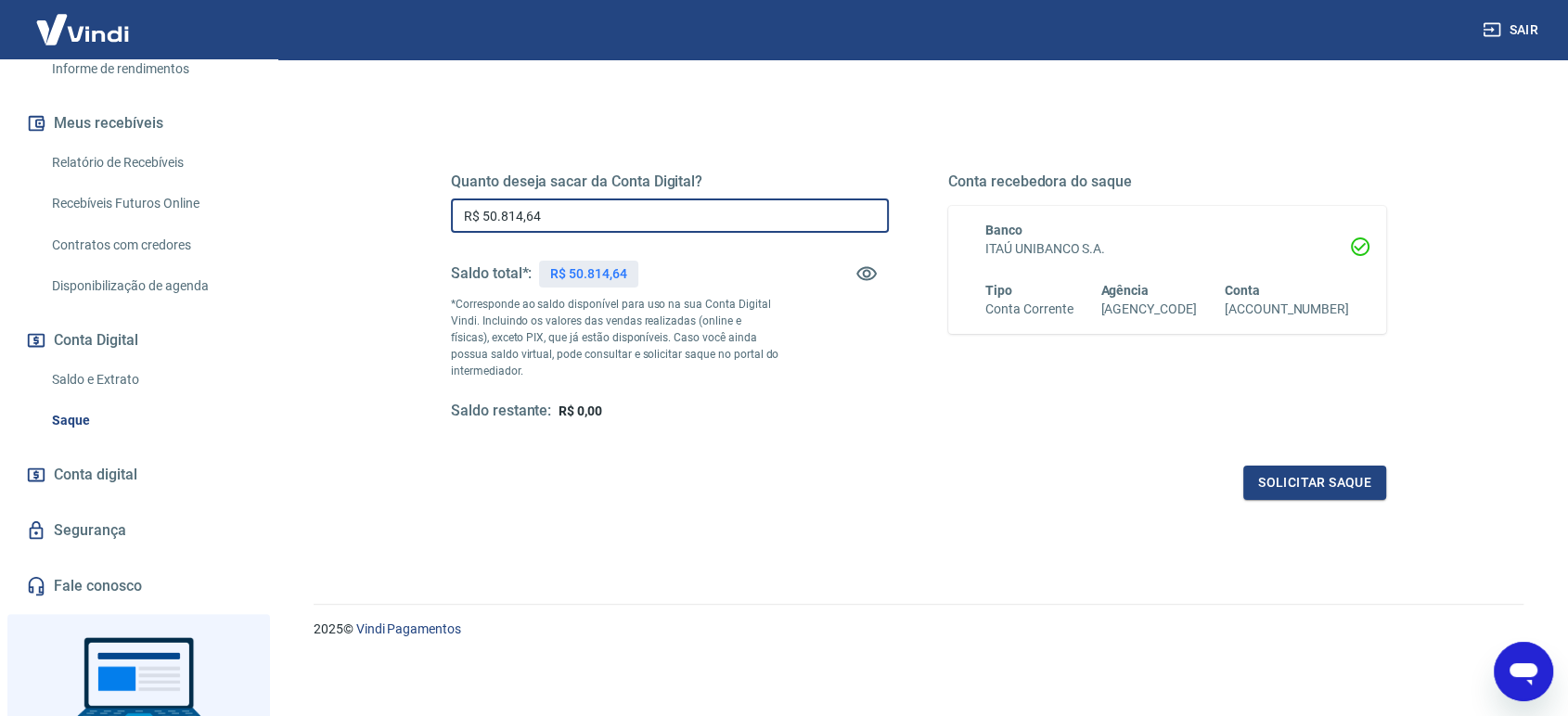 drag, startPoint x: 576, startPoint y: 215, endPoint x: 431, endPoint y: 206, distance: 145.27904 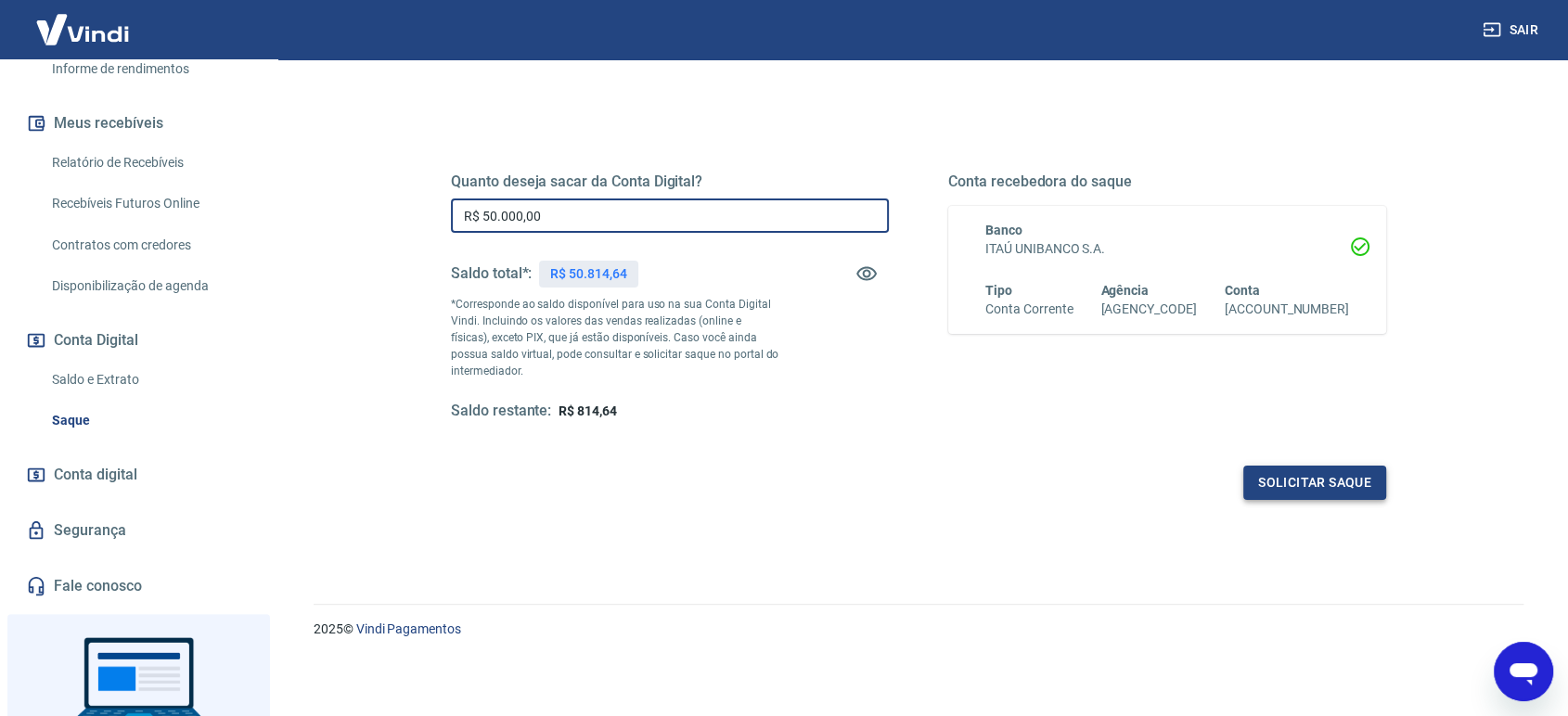 type on "R$ 50.000,00" 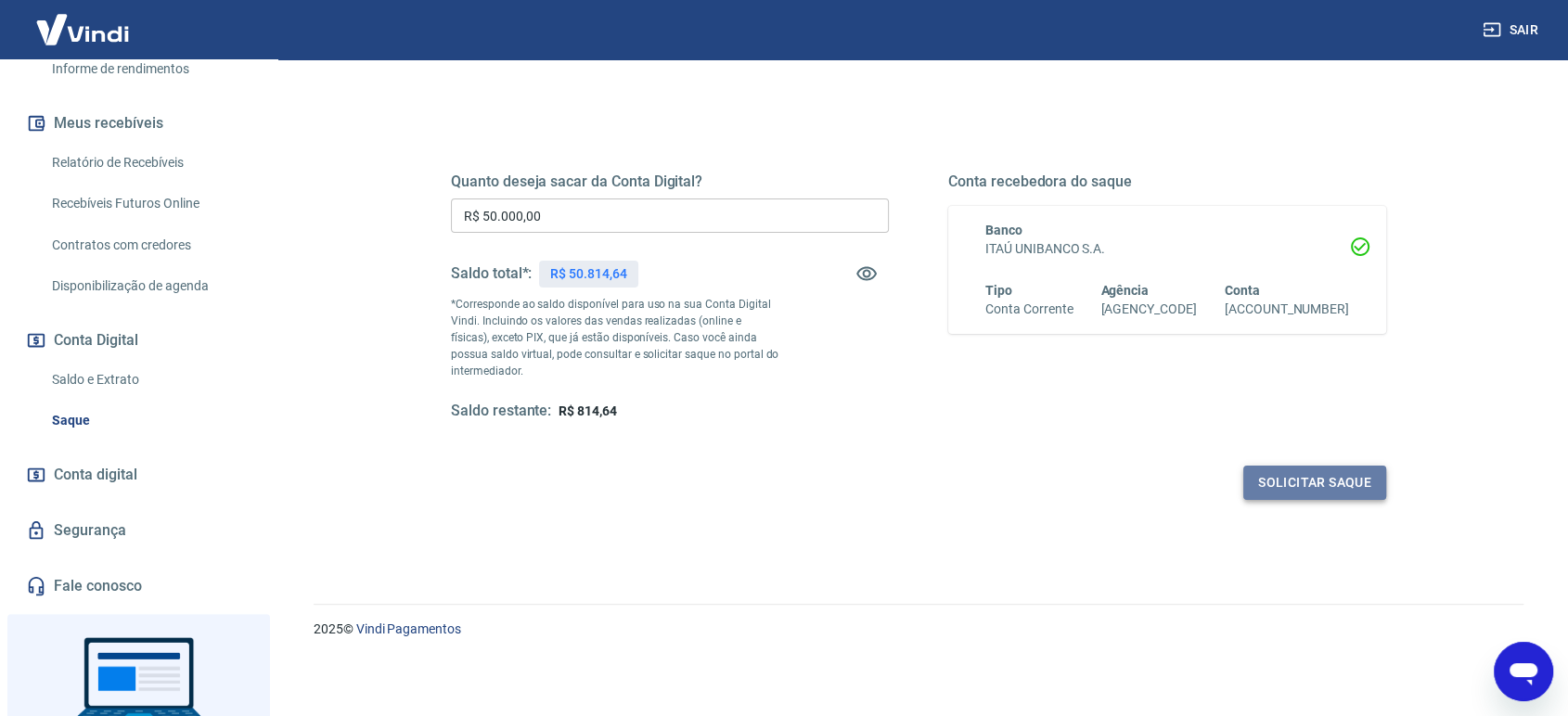 click on "Solicitar saque" at bounding box center [1315, 482] 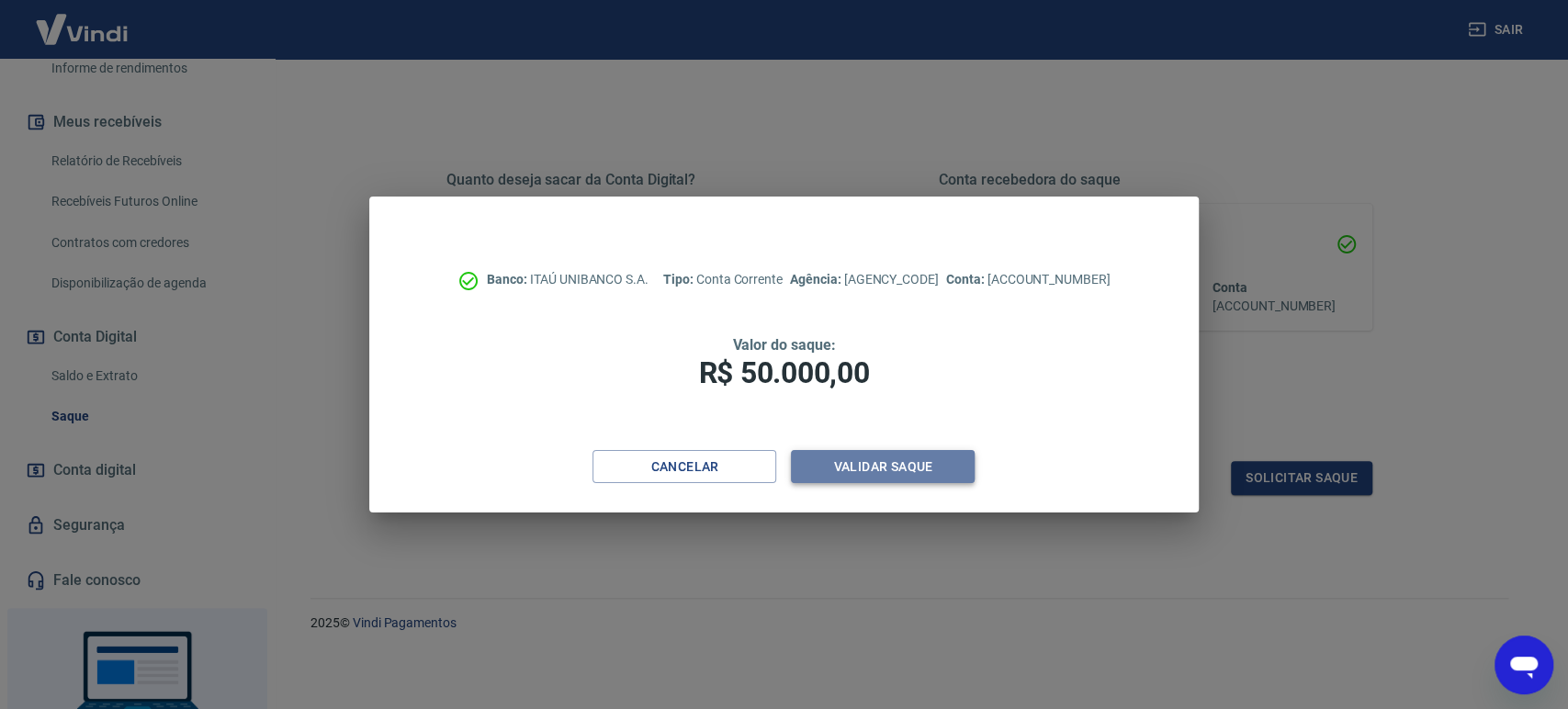 click on "Validar saque" at bounding box center [883, 467] 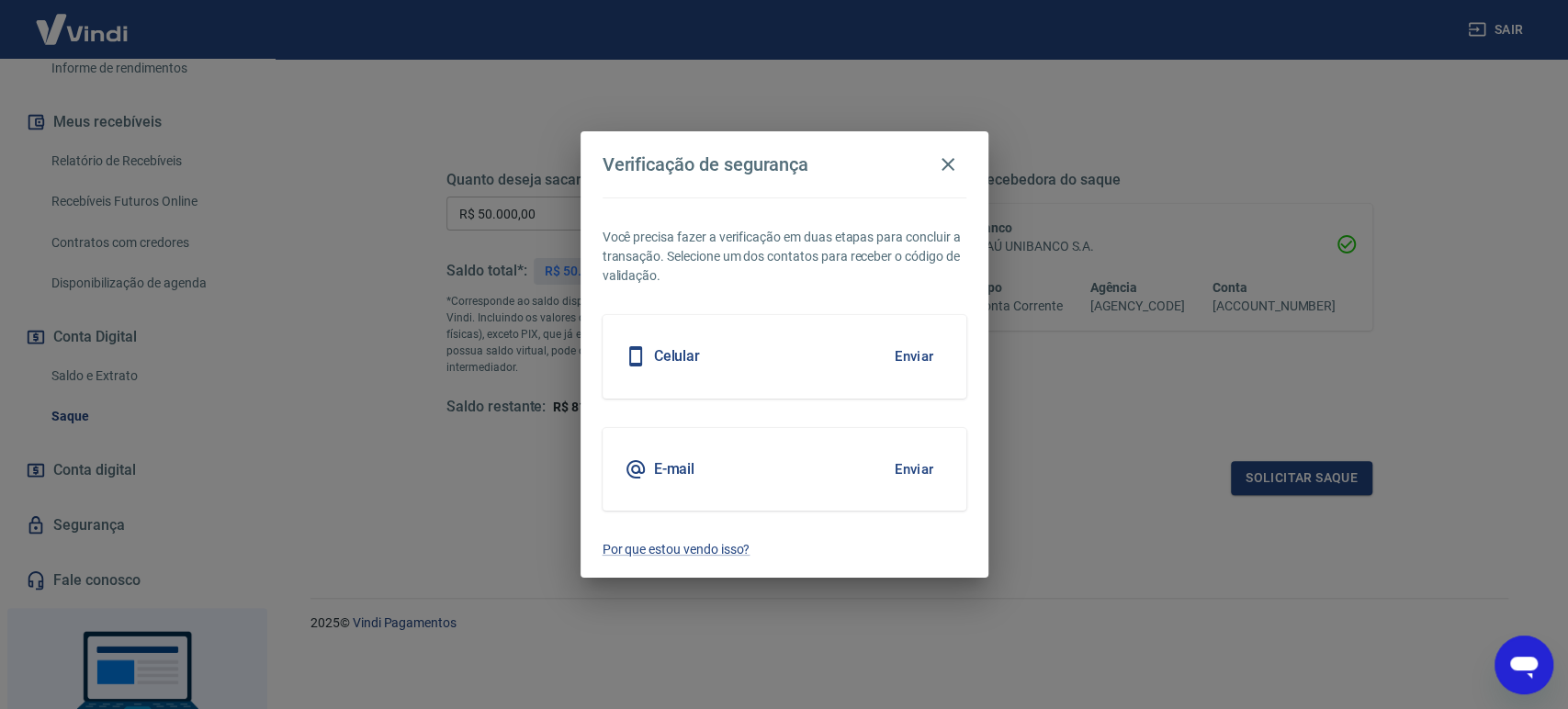 click on "Enviar" at bounding box center (914, 356) 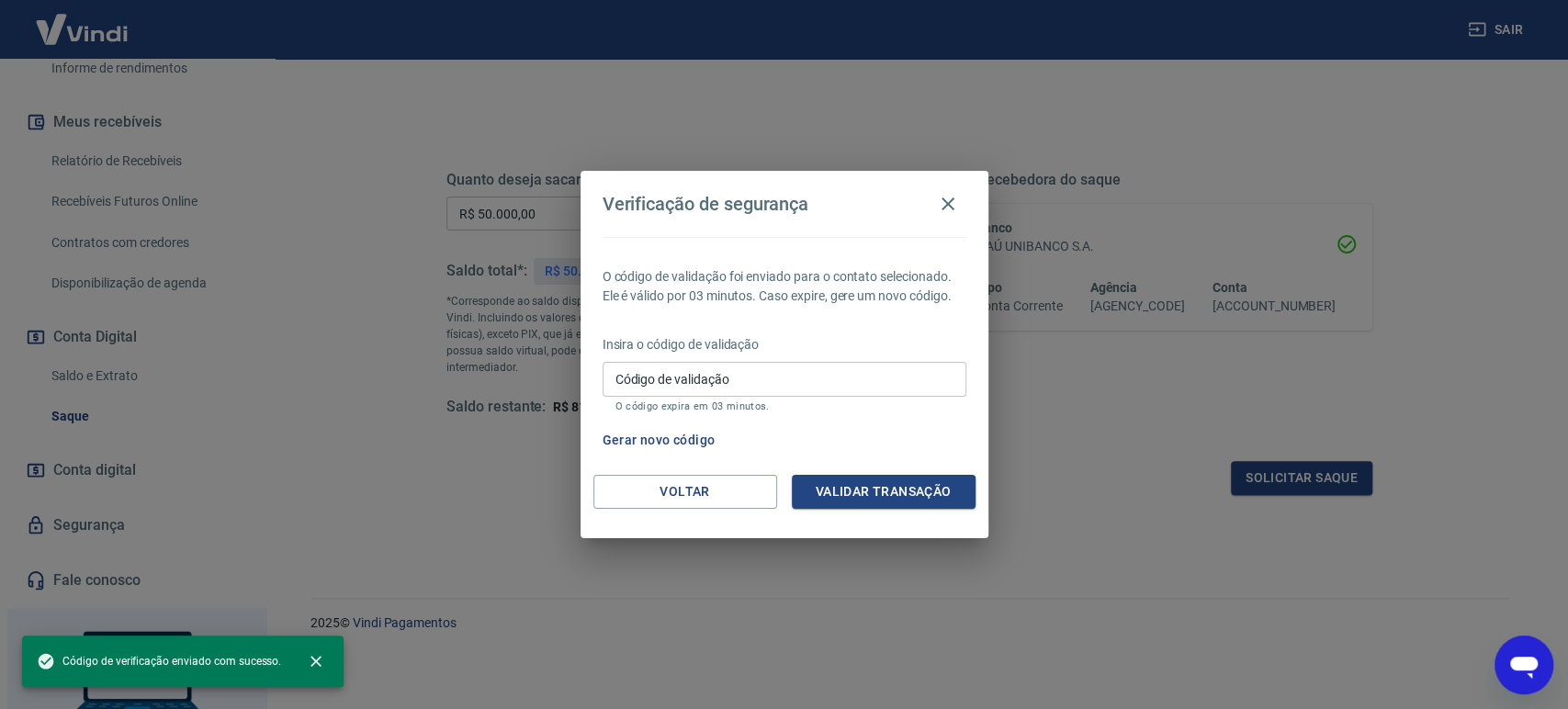 click on "Código de validação" at bounding box center [784, 378] 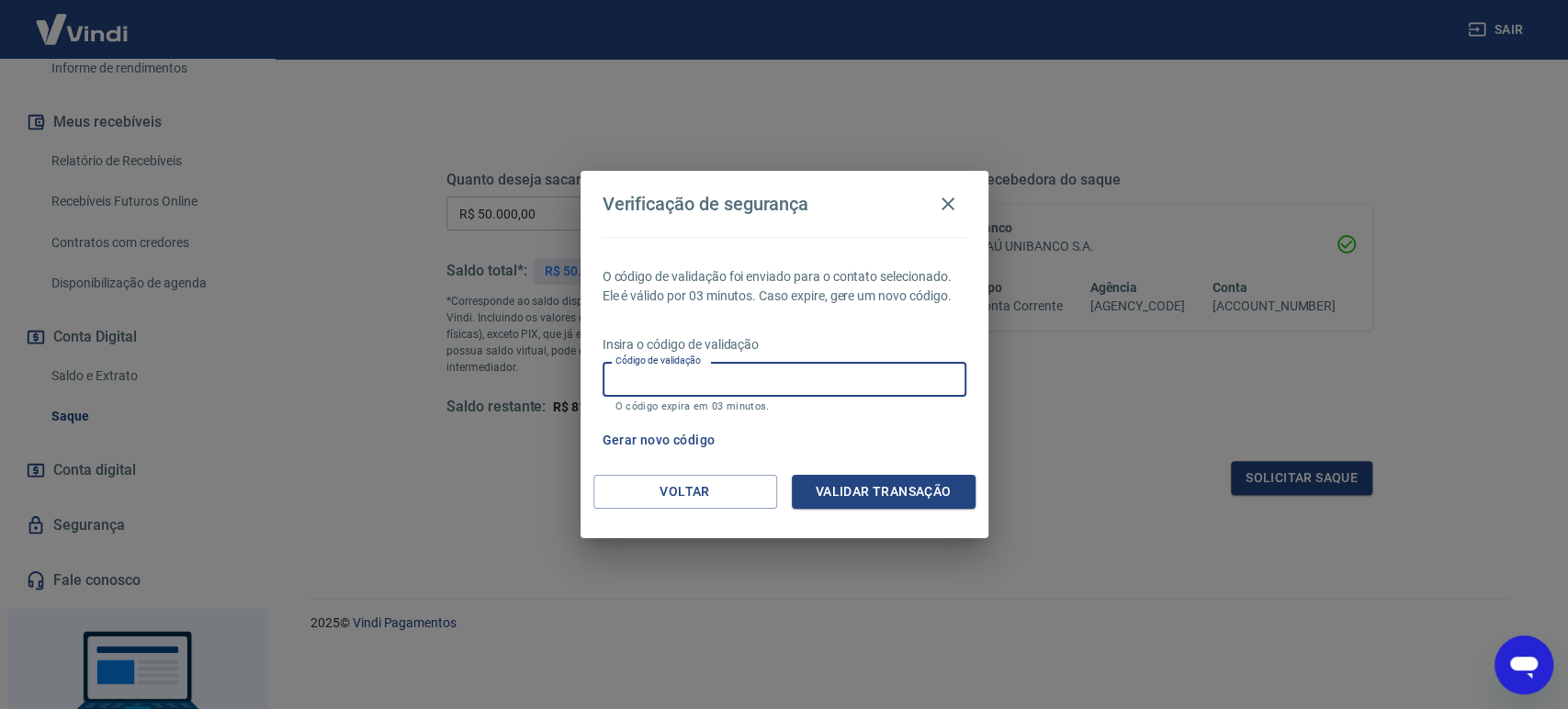click on "Código de validação" at bounding box center (784, 378) 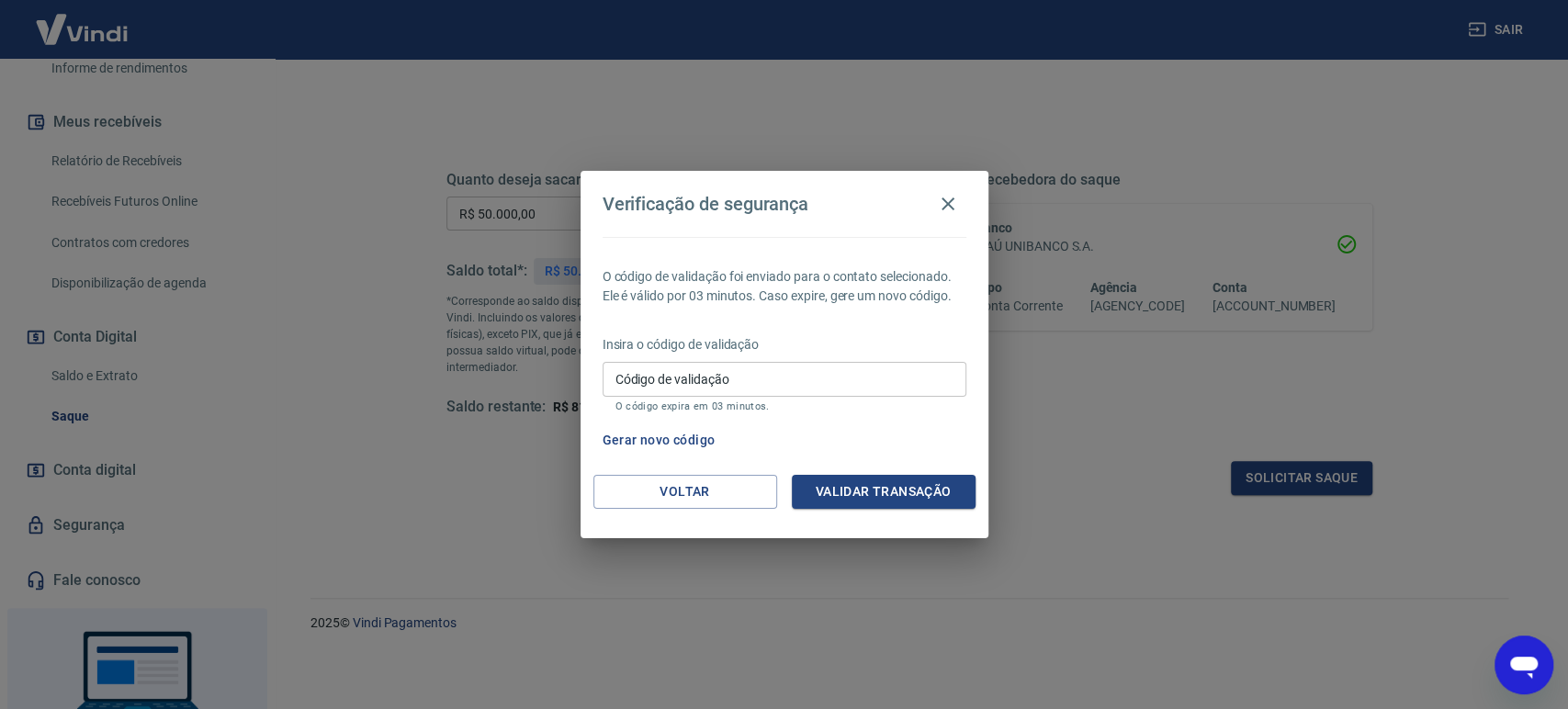 click on "Gerar novo código" at bounding box center [781, 440] 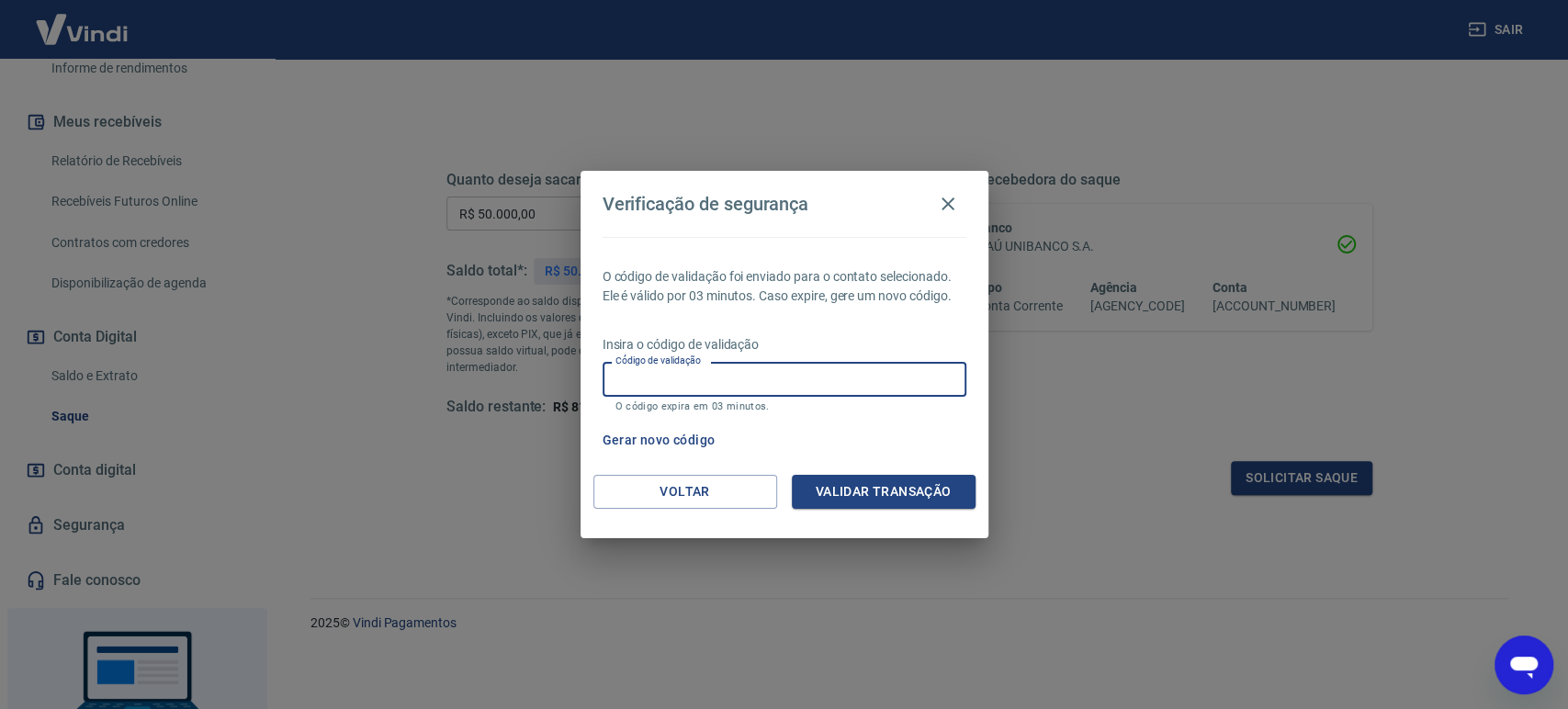 click on "Código de validação" at bounding box center [784, 378] 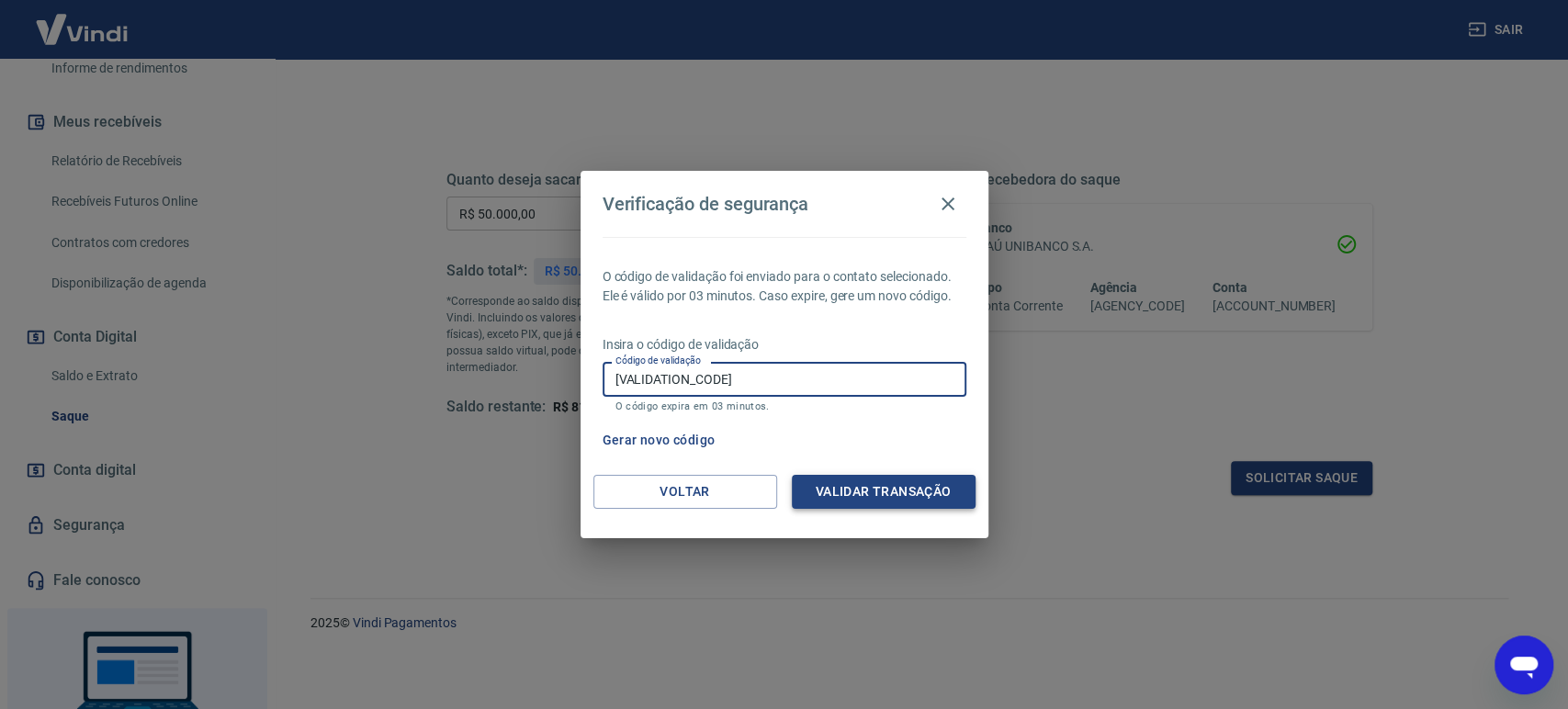 type on "581418" 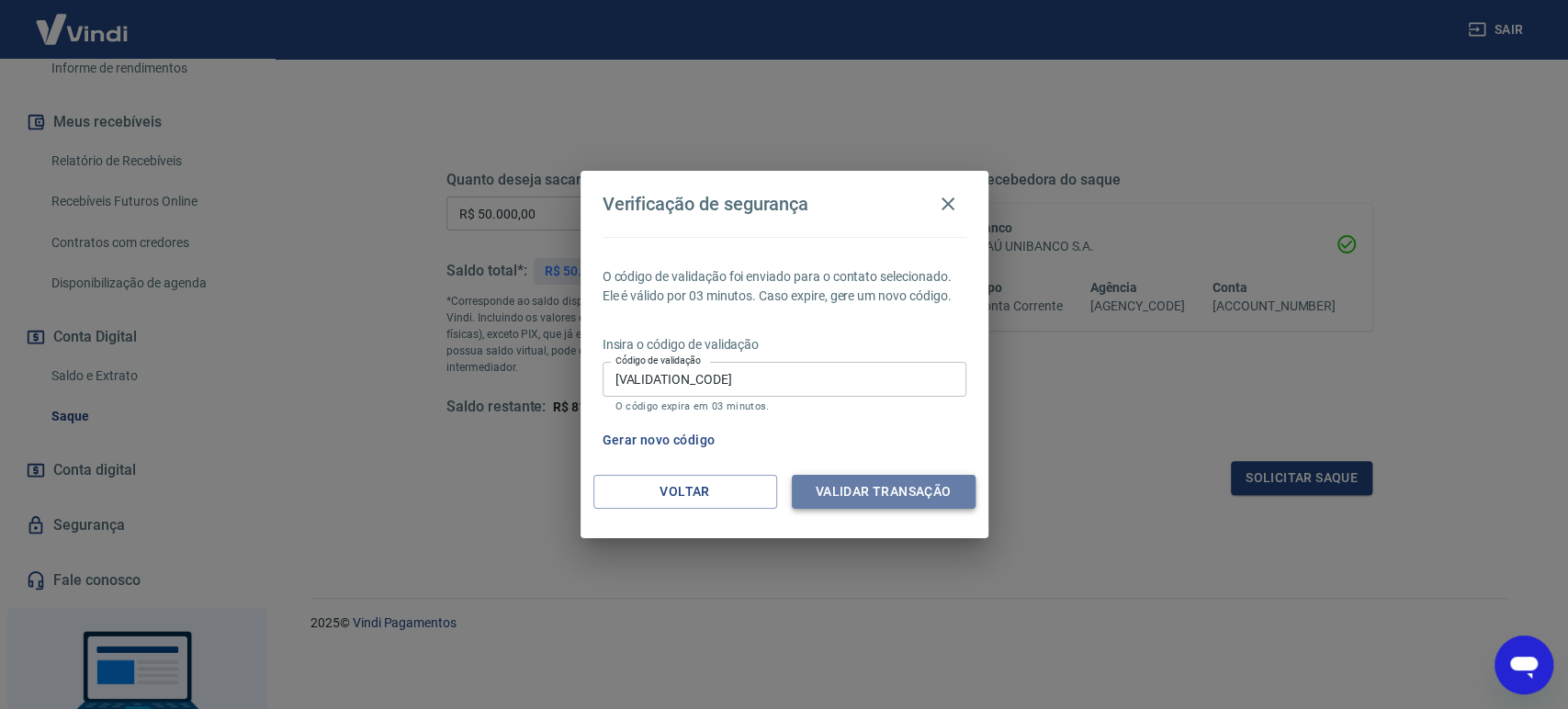 click on "Validar transação" at bounding box center [884, 491] 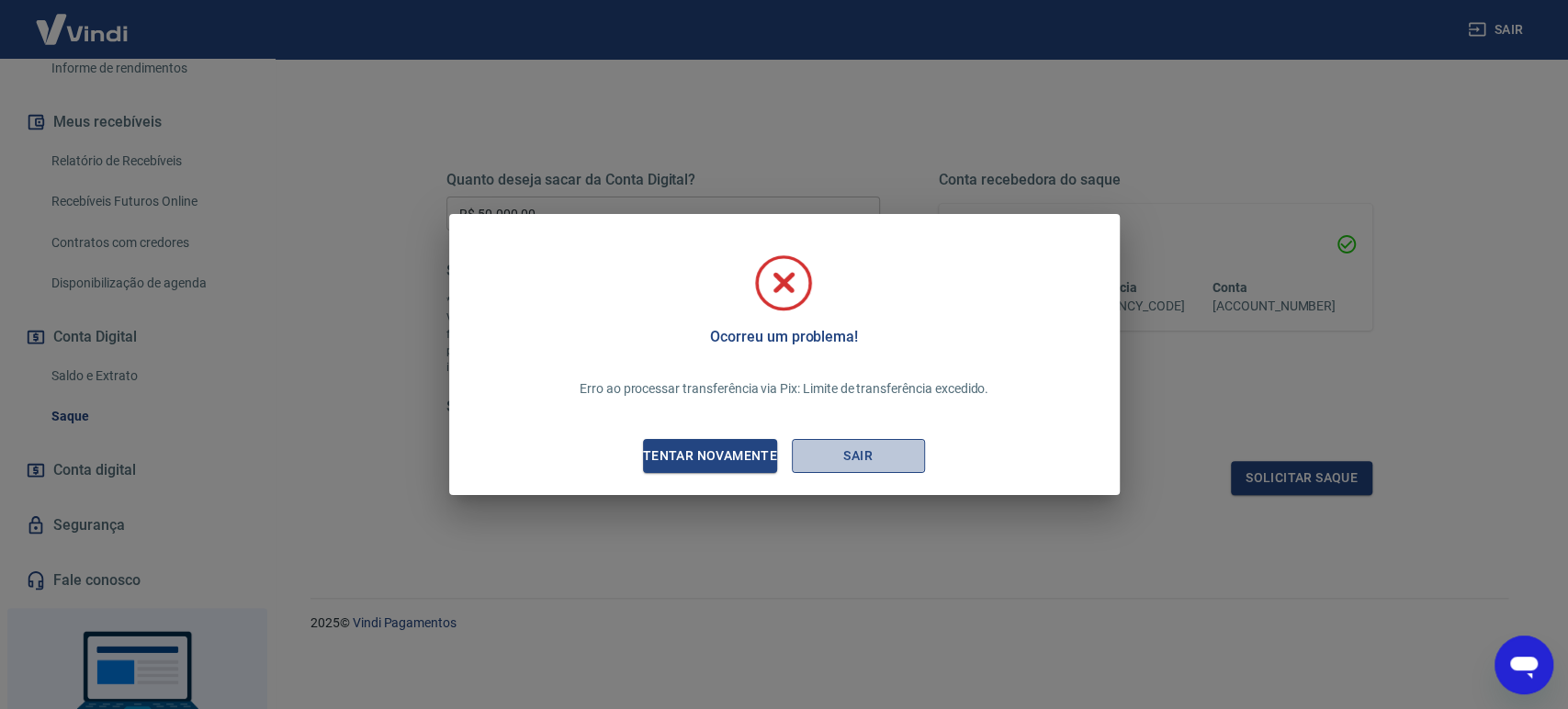 click on "Sair" at bounding box center [858, 456] 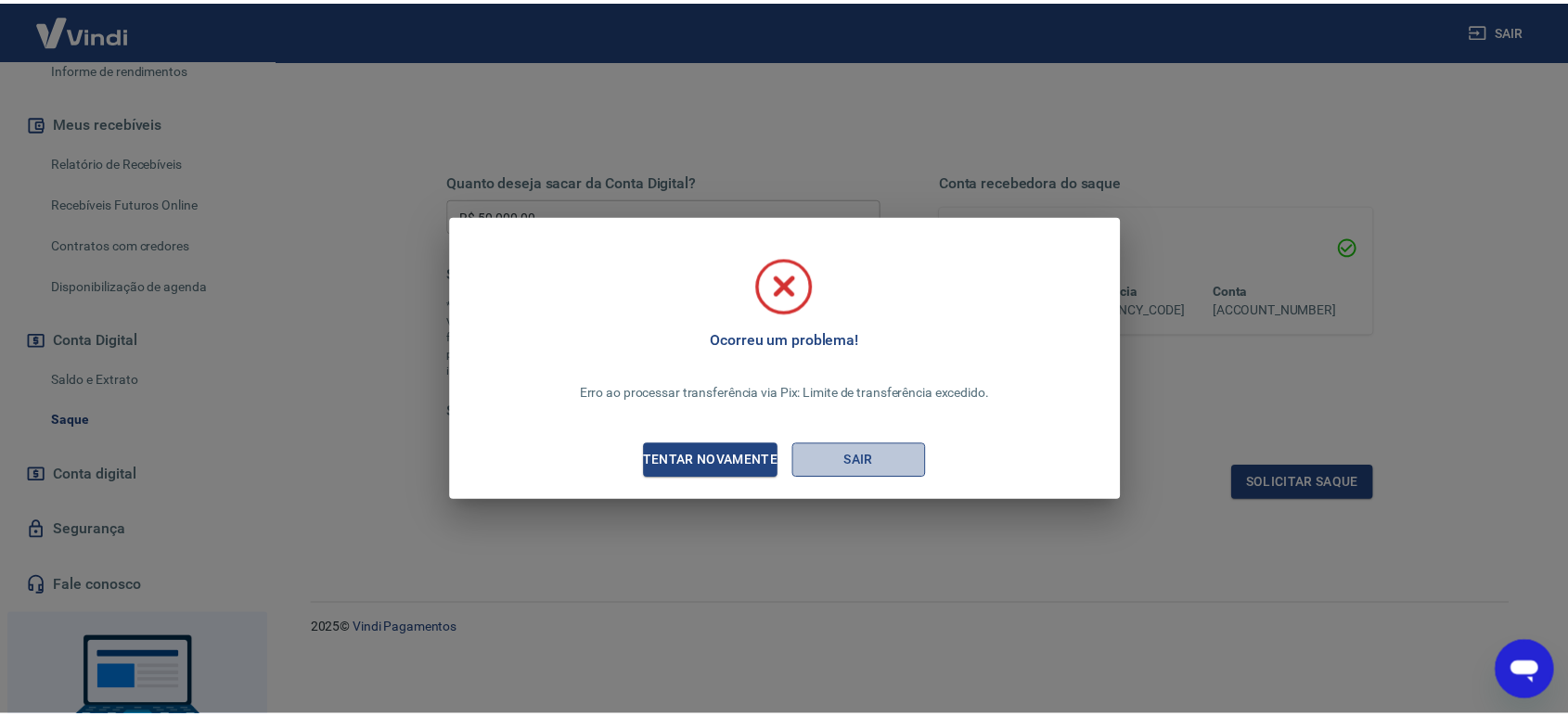 scroll, scrollTop: 0, scrollLeft: 0, axis: both 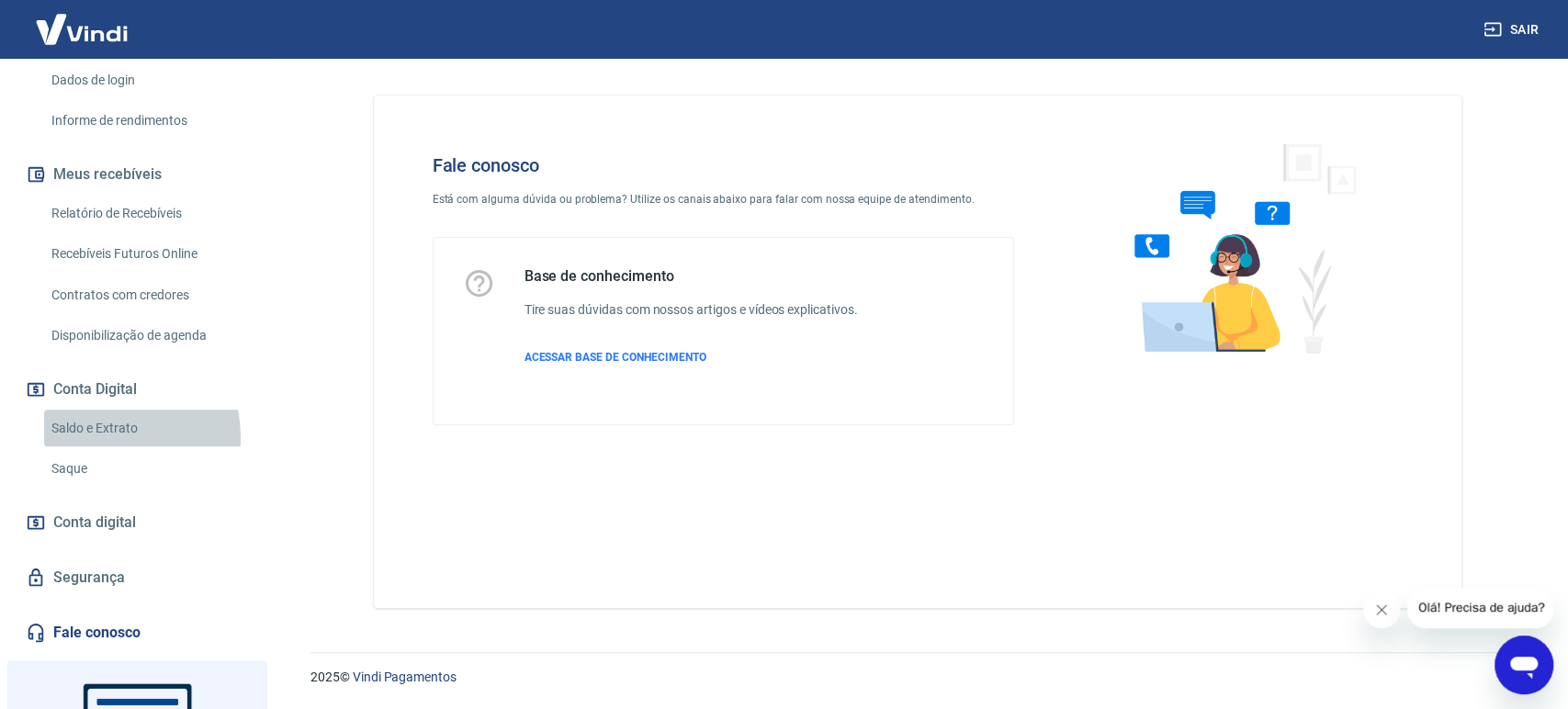 click on "Saldo e Extrato" at bounding box center [148, 428] 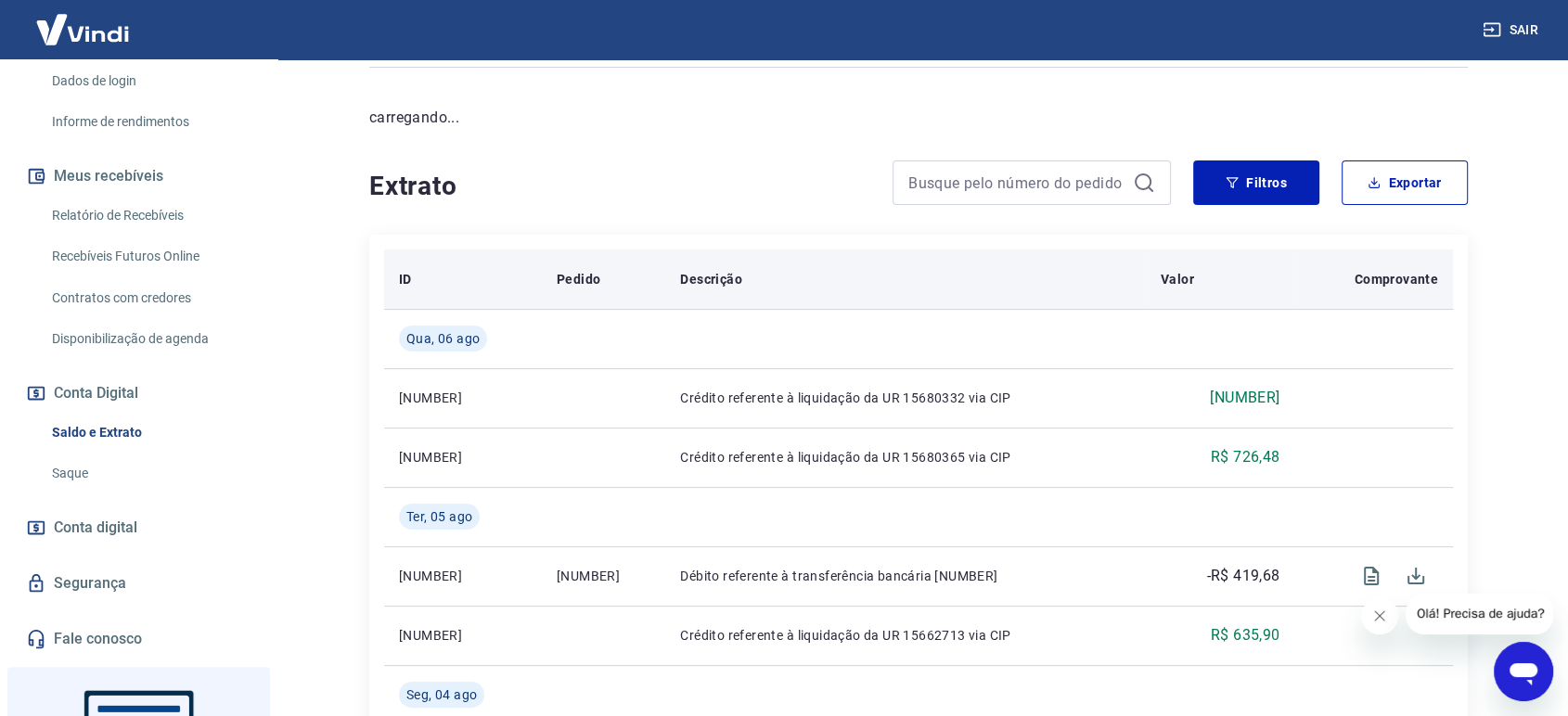 scroll, scrollTop: 206, scrollLeft: 0, axis: vertical 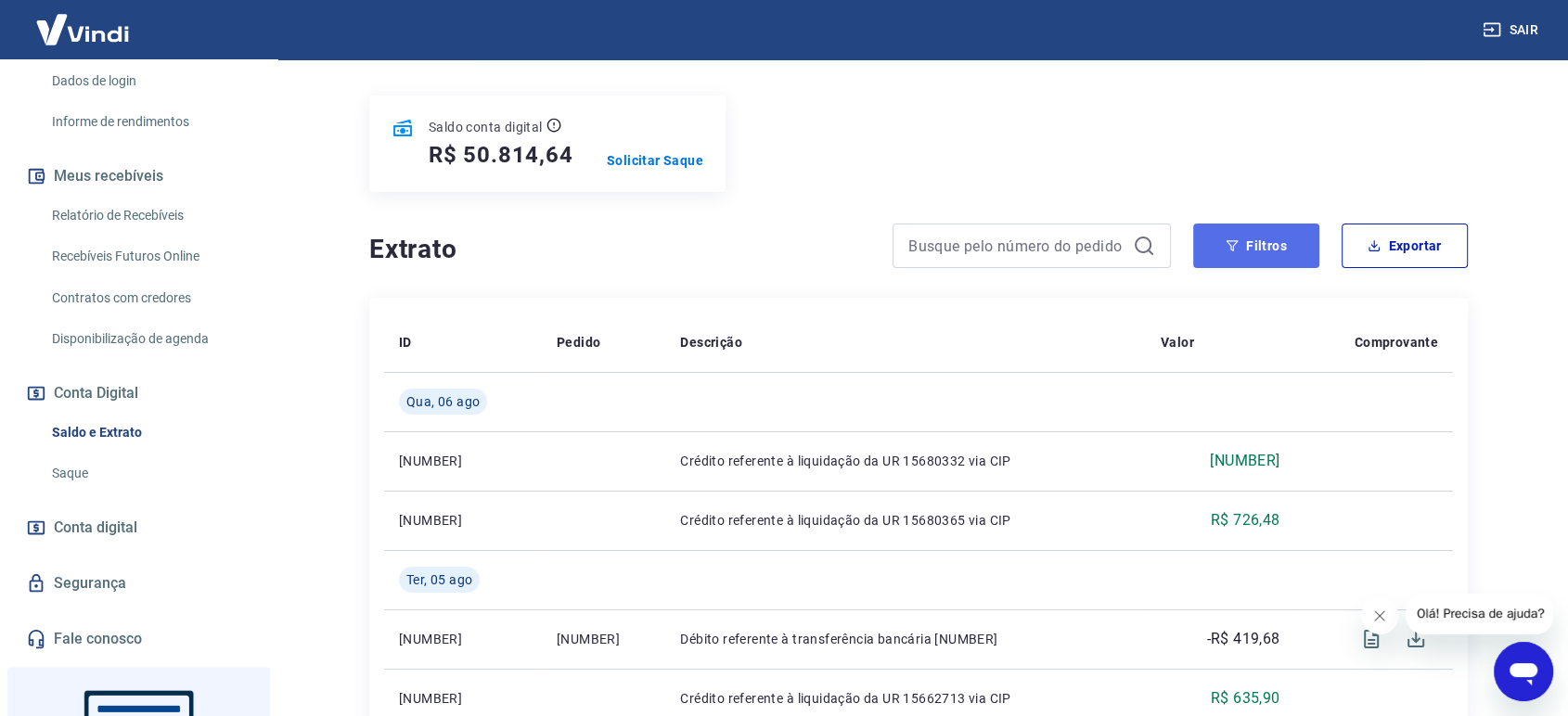 click on "Filtros" at bounding box center [1256, 246] 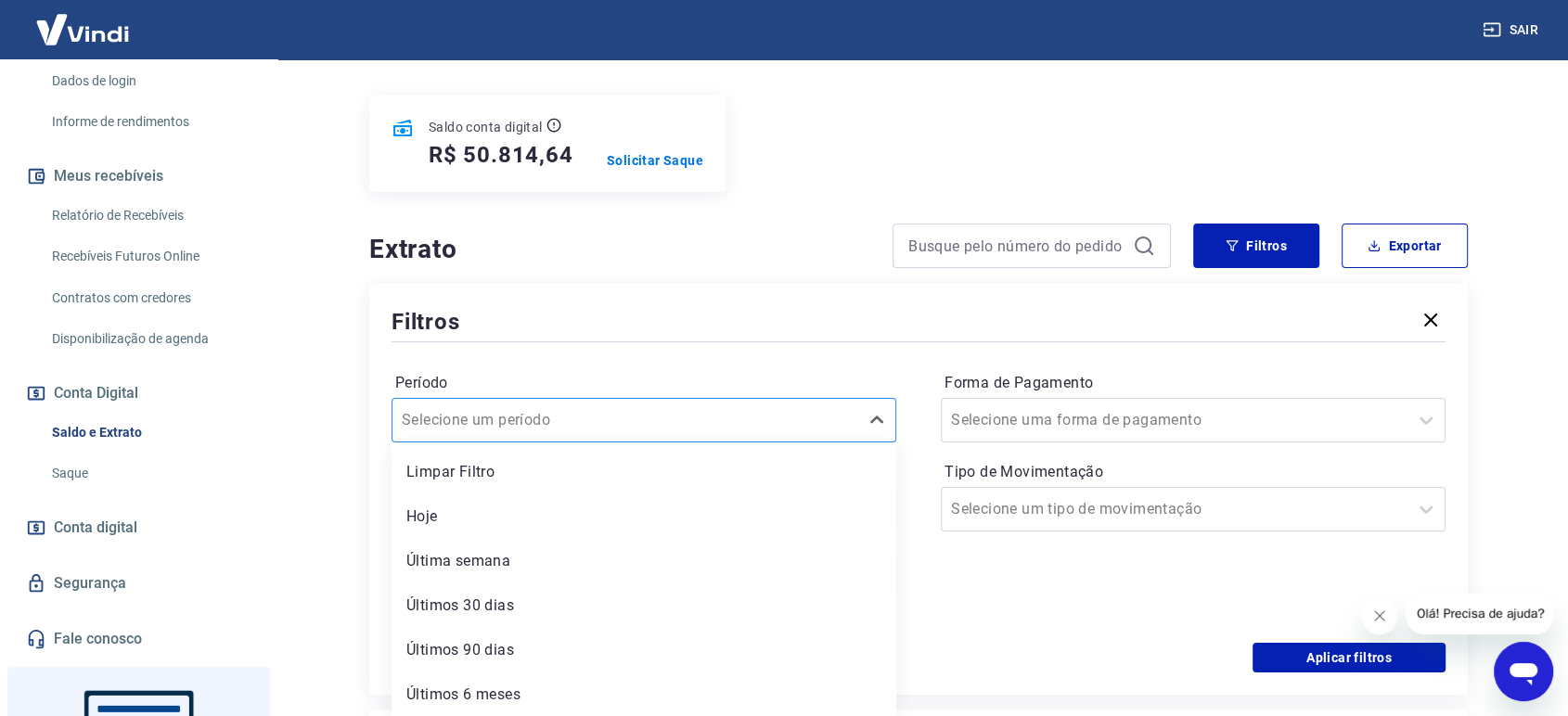 scroll, scrollTop: 208, scrollLeft: 0, axis: vertical 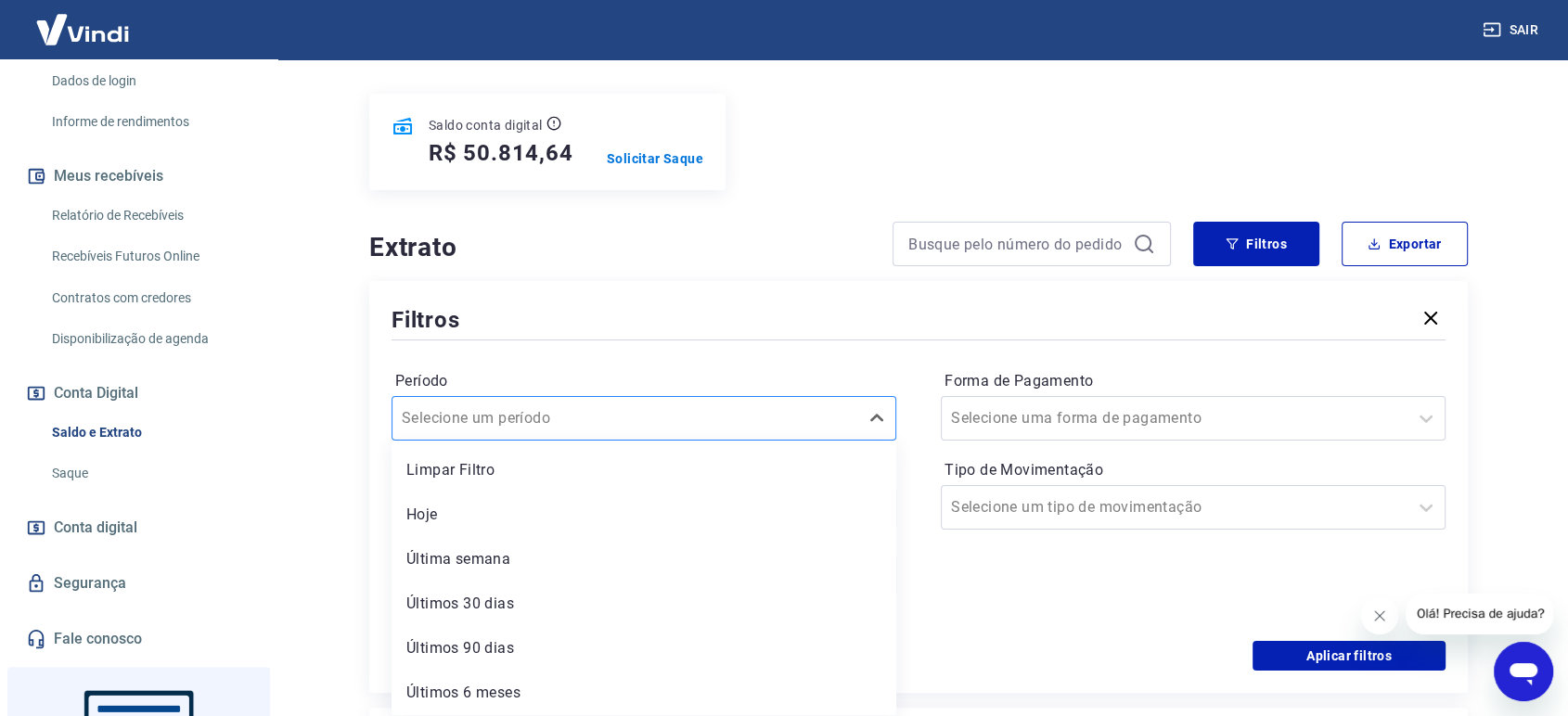 click at bounding box center [625, 418] 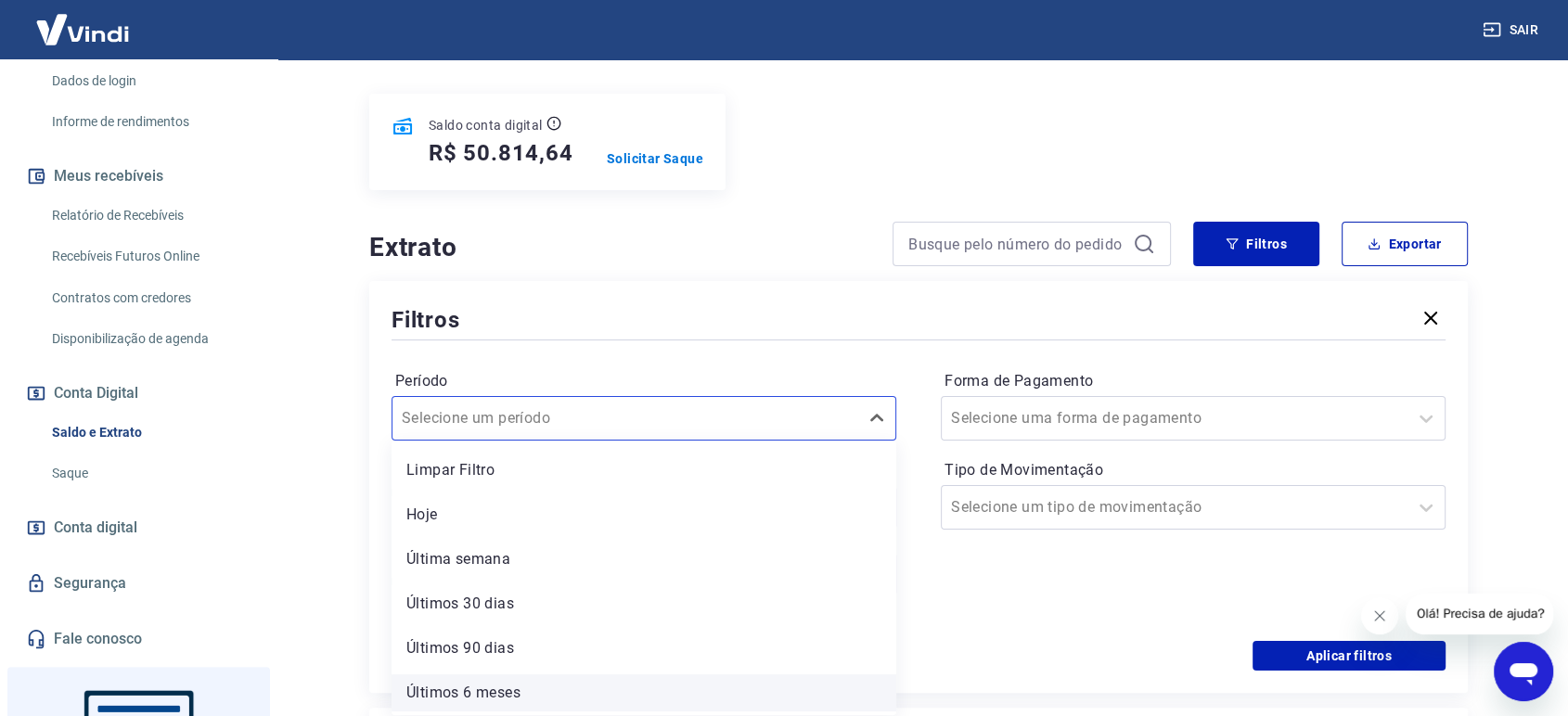 click on "Últimos 6 meses" at bounding box center [644, 693] 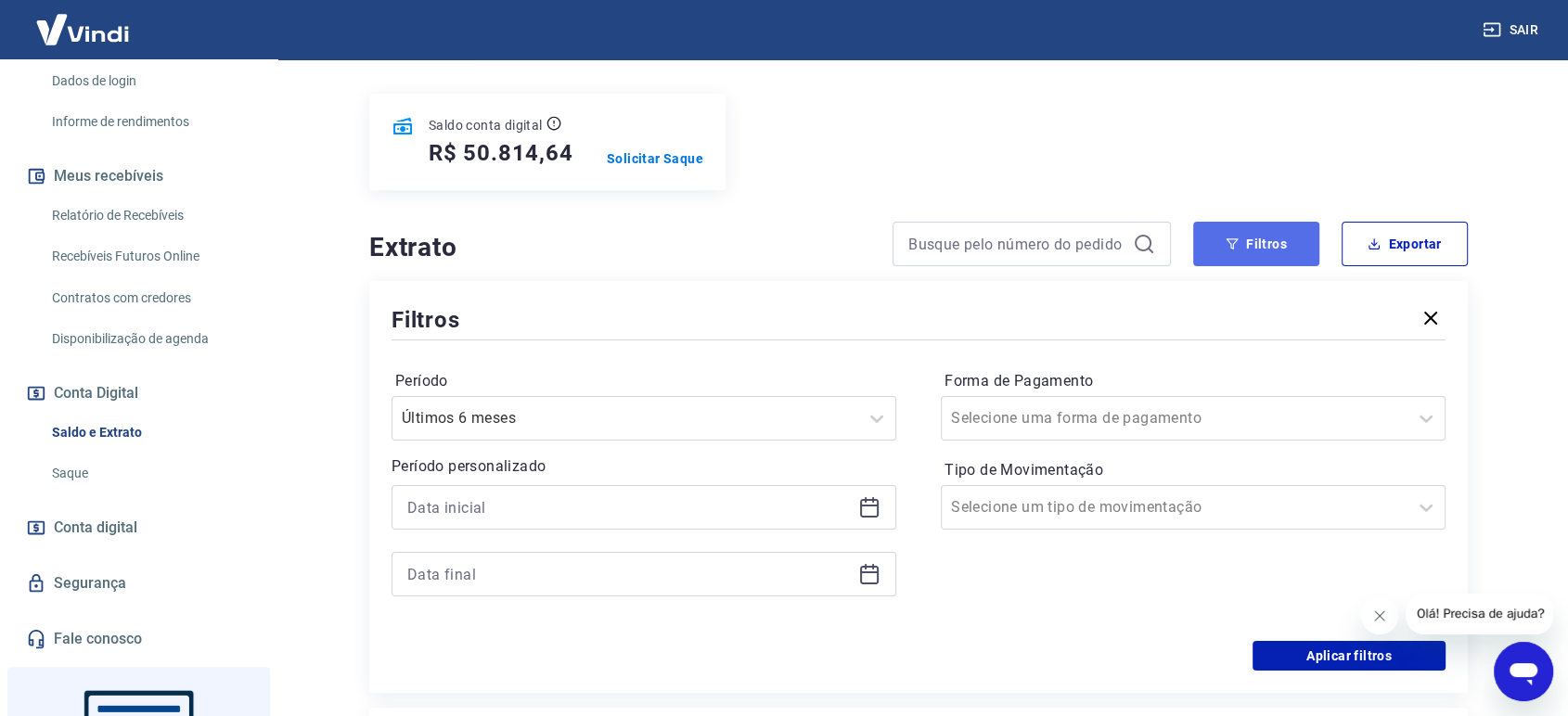 click on "Filtros" at bounding box center [1256, 244] 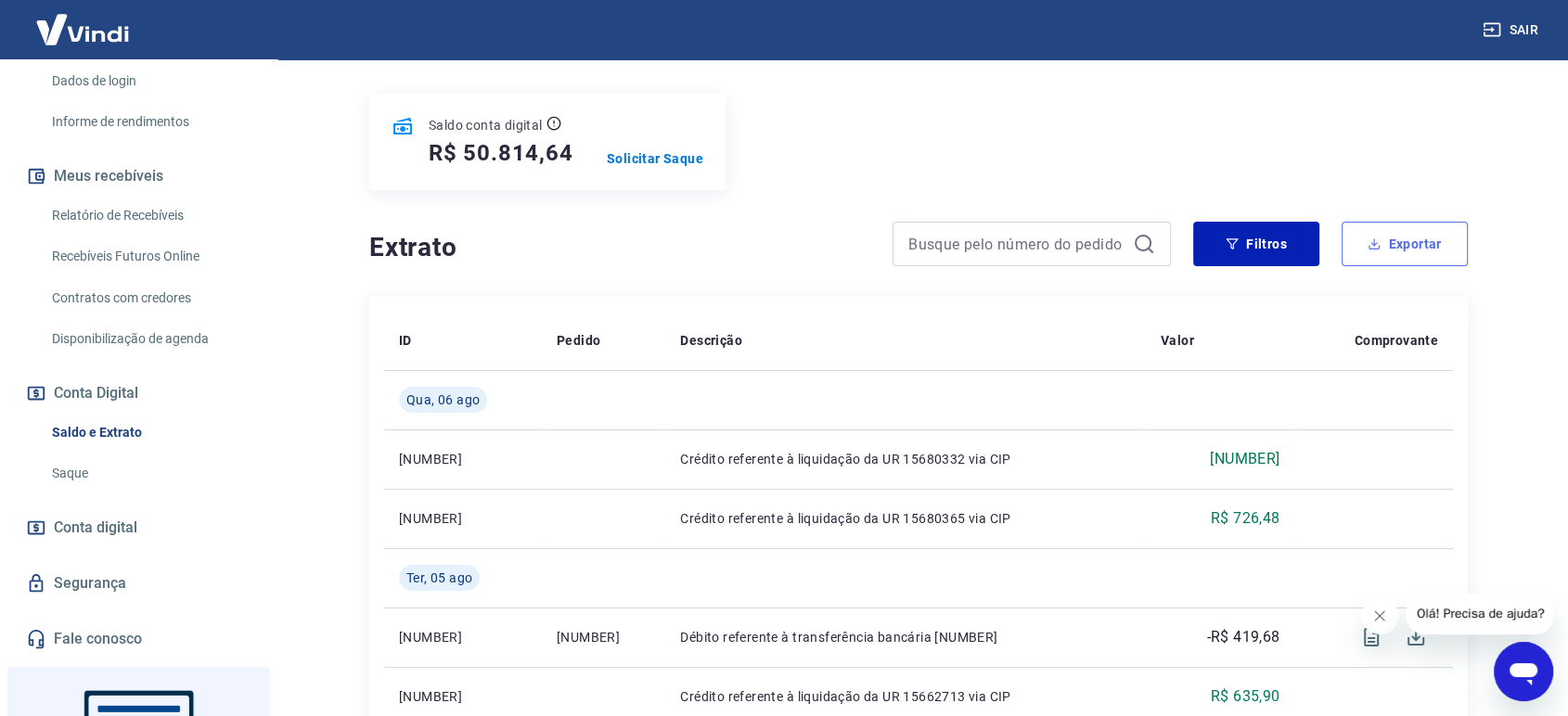 click on "Exportar" at bounding box center [1405, 244] 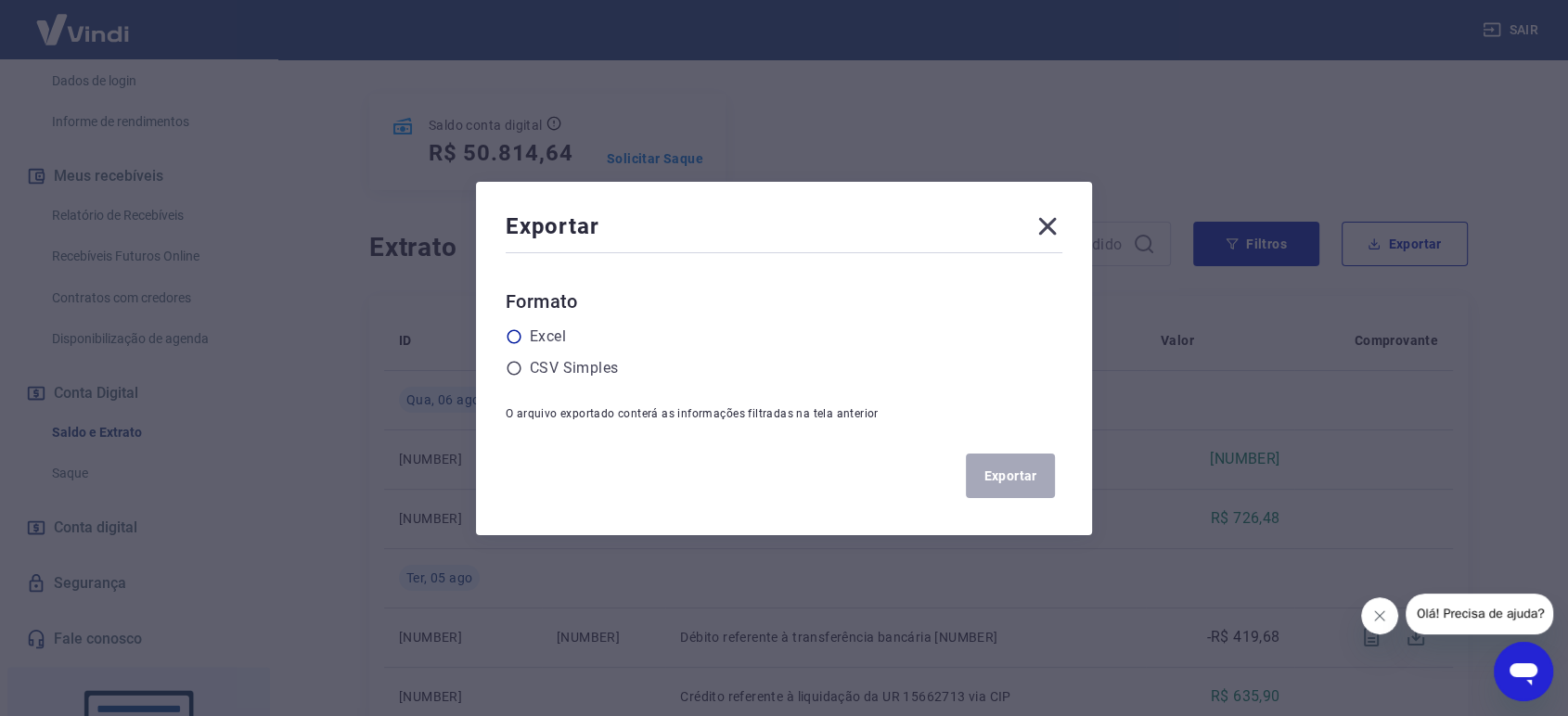 click 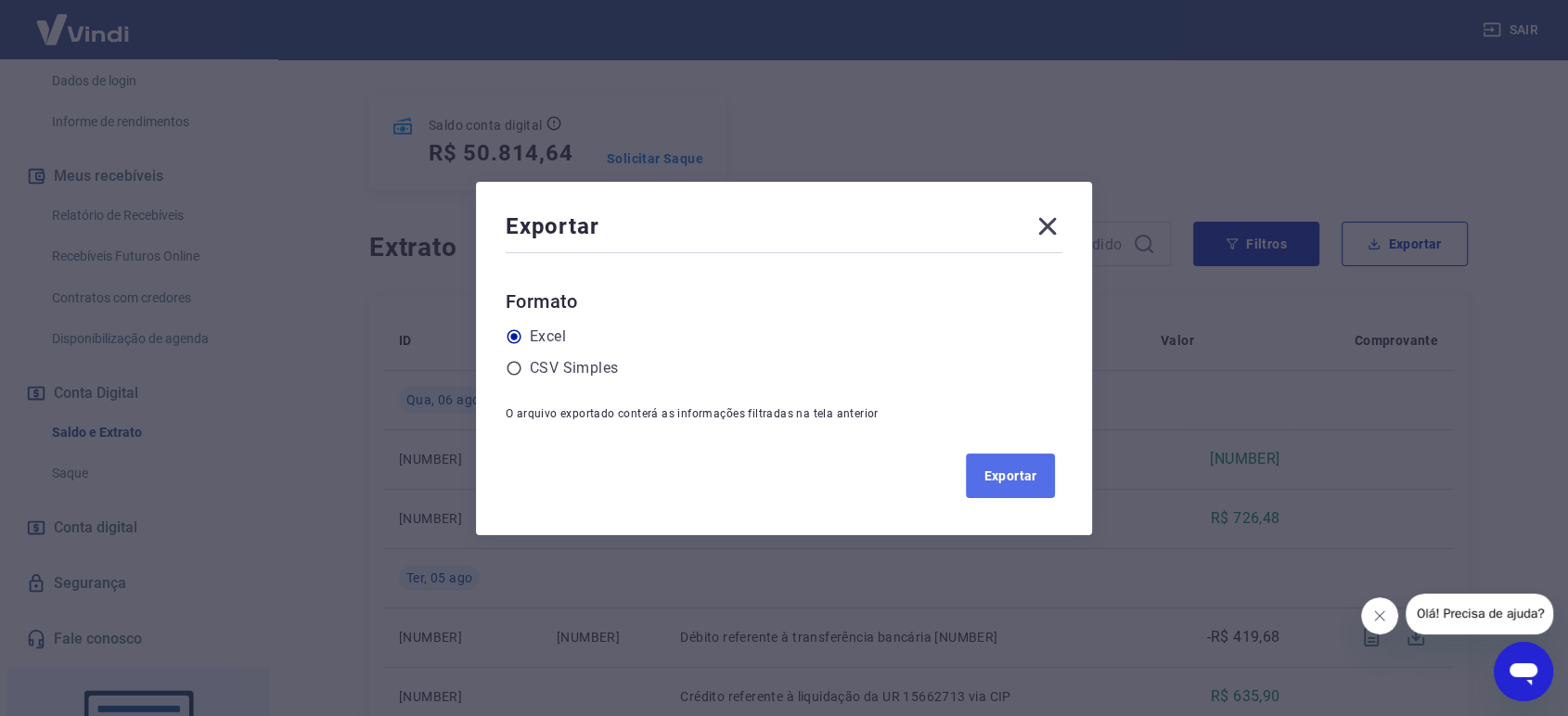 click on "Exportar" at bounding box center [1010, 476] 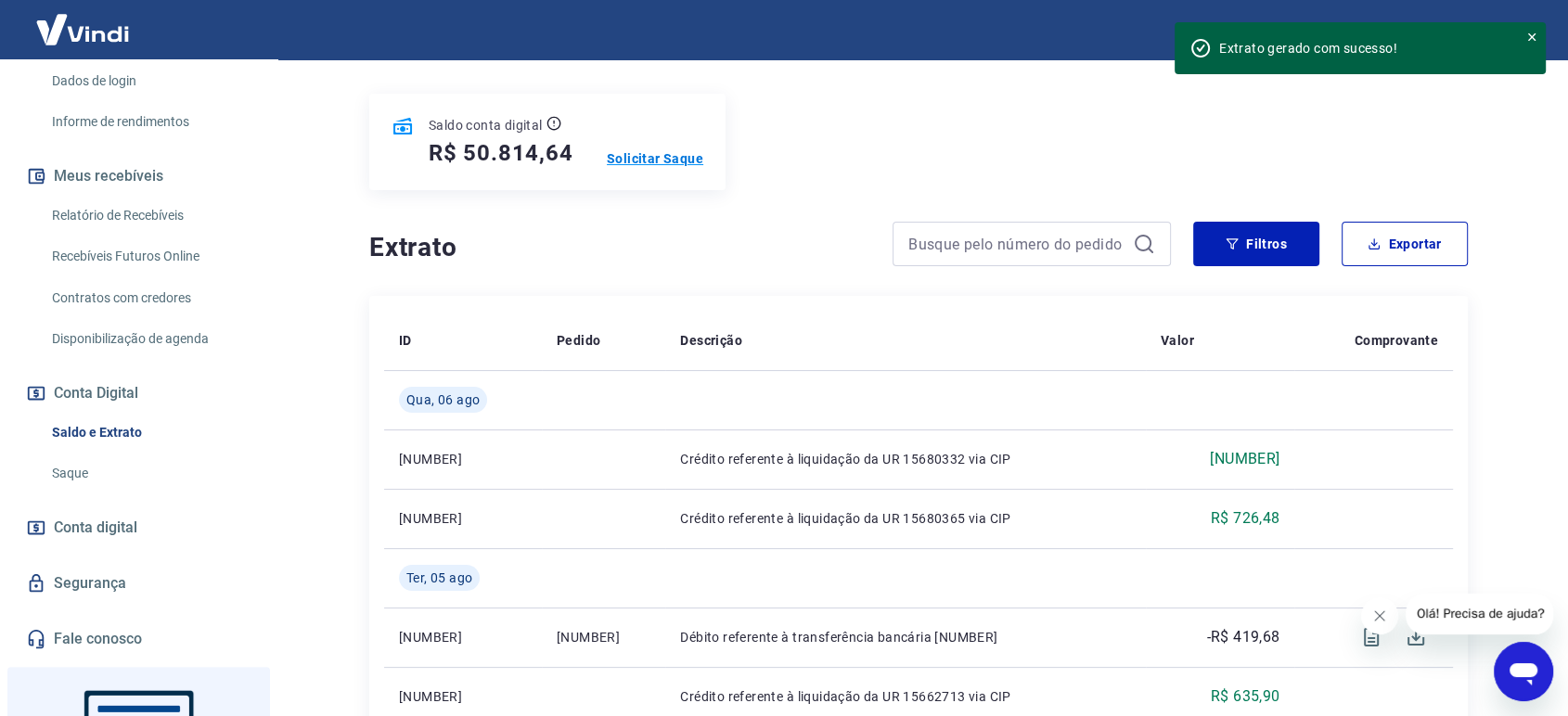 click on "Solicitar Saque" at bounding box center [655, 159] 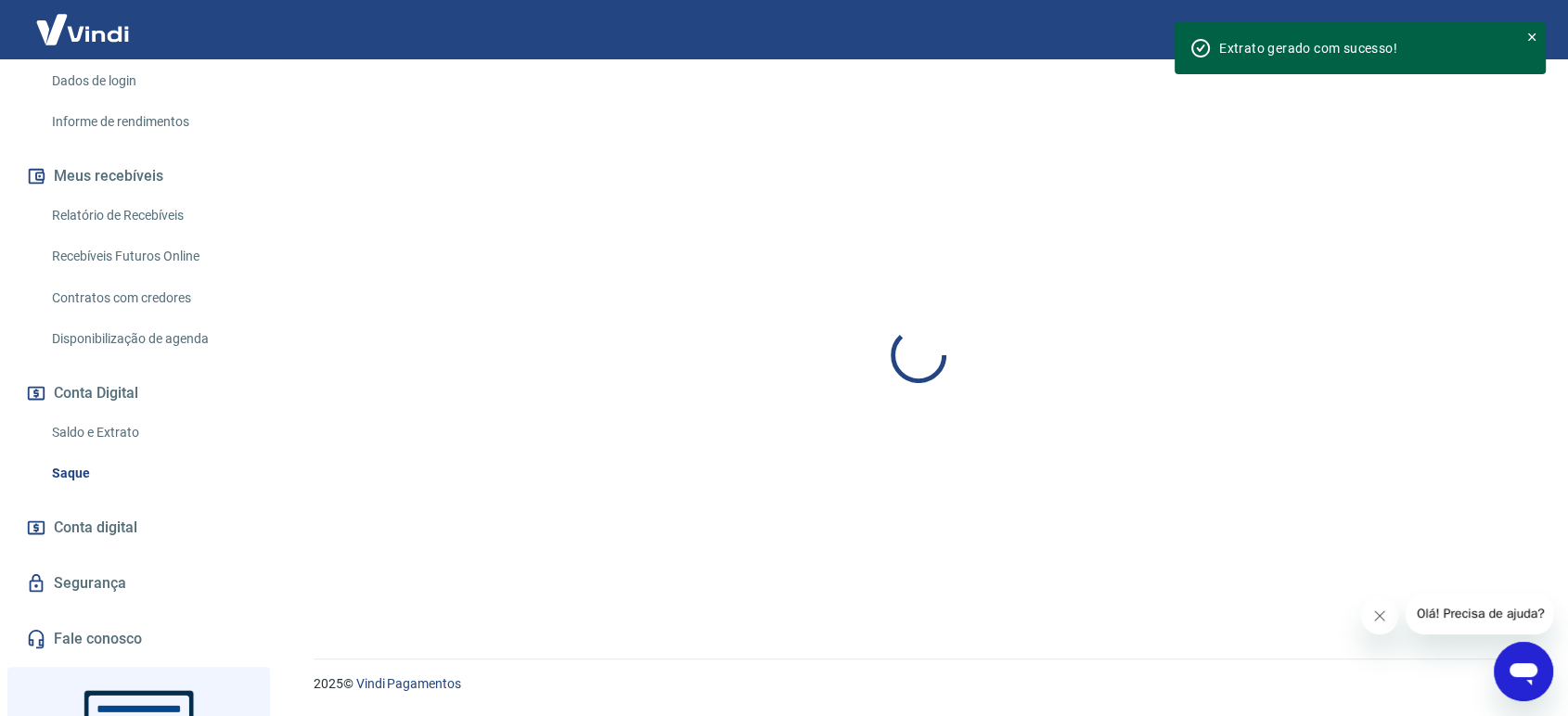 scroll, scrollTop: 0, scrollLeft: 0, axis: both 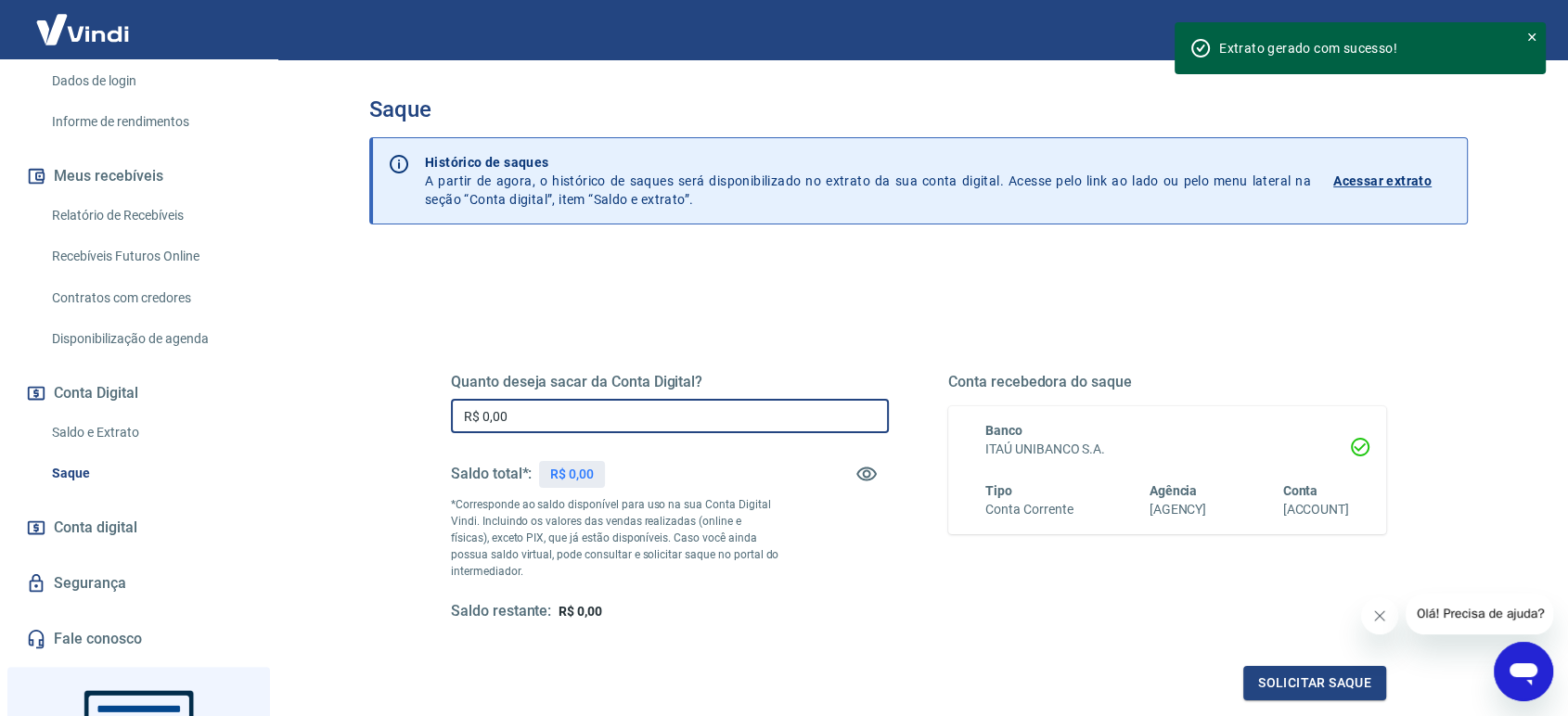 click on "R$ 0,00" at bounding box center (670, 416) 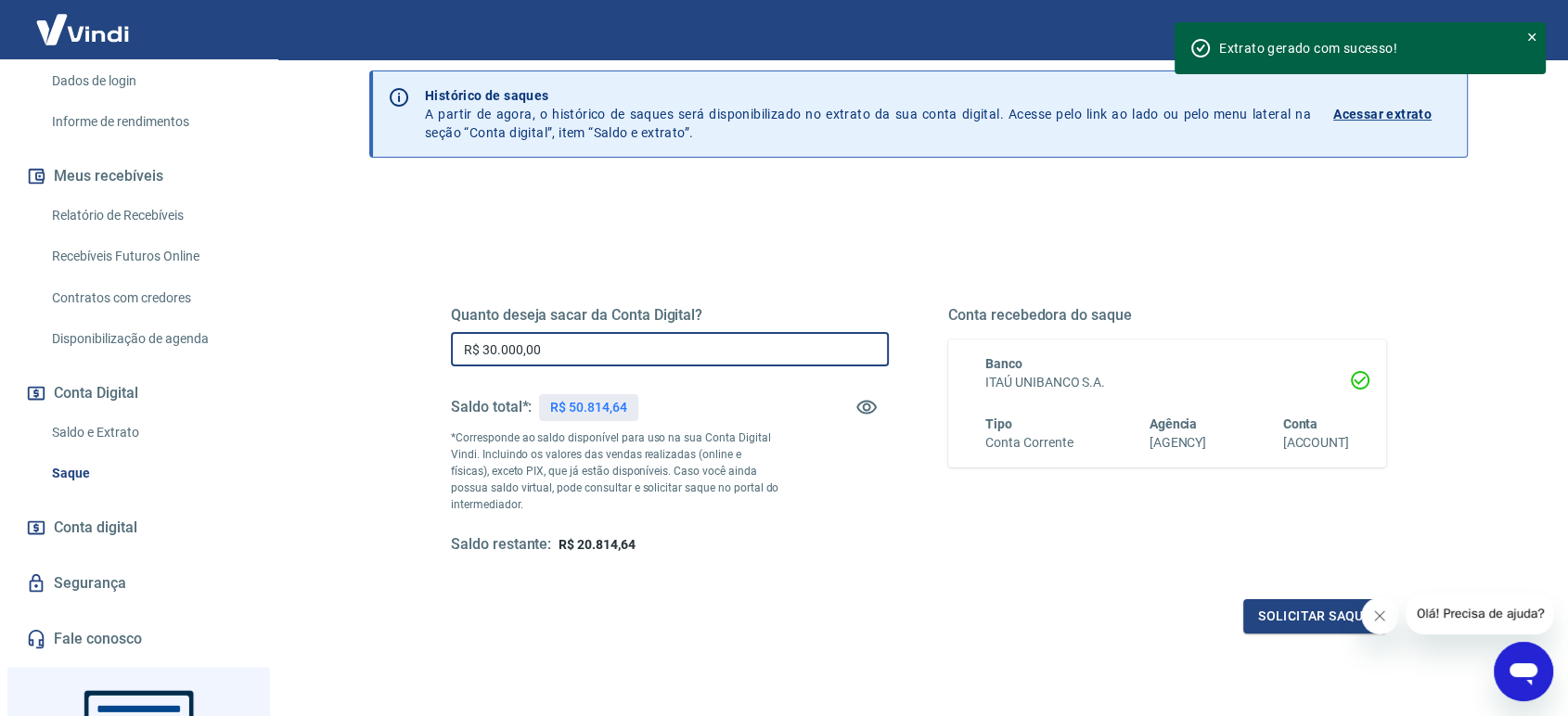 scroll, scrollTop: 103, scrollLeft: 0, axis: vertical 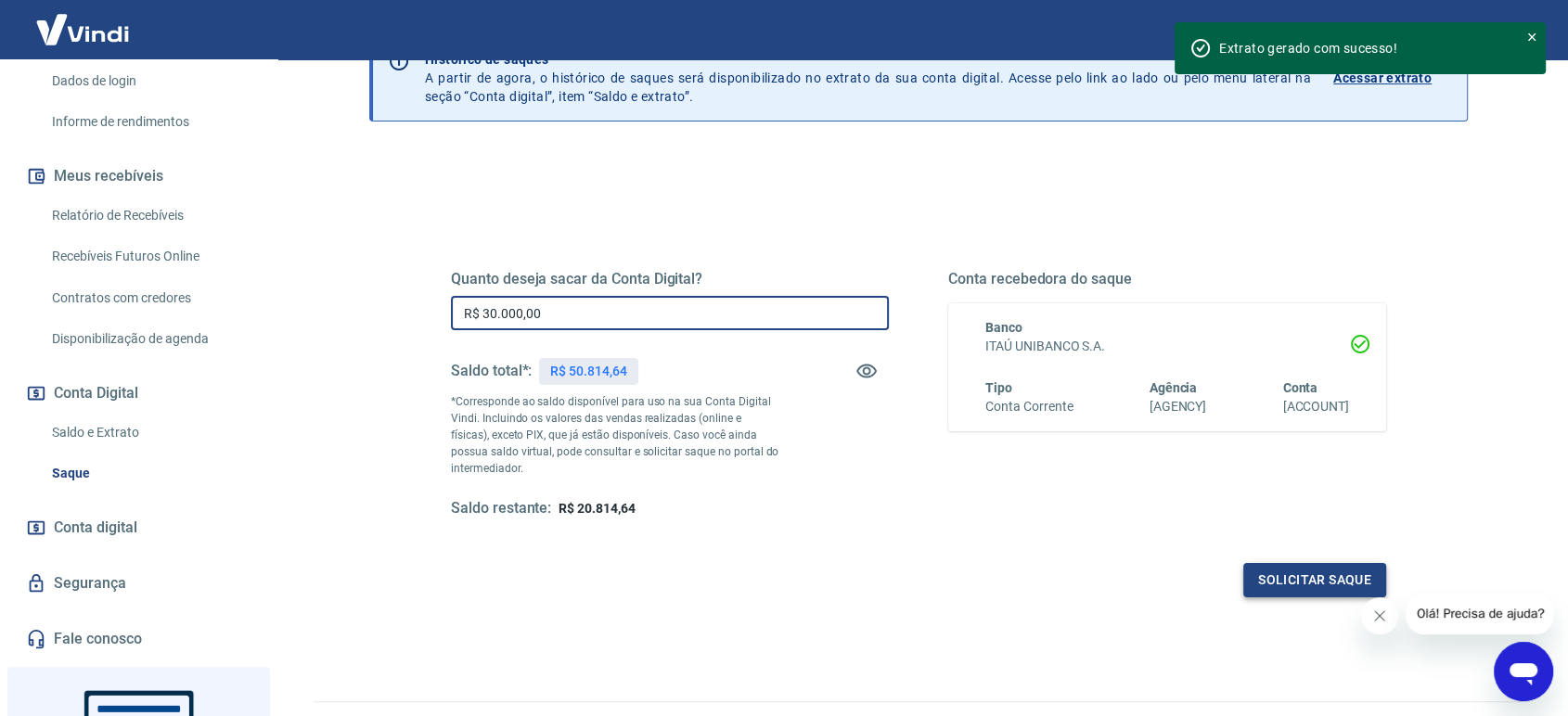 type on "R$ 30.000,00" 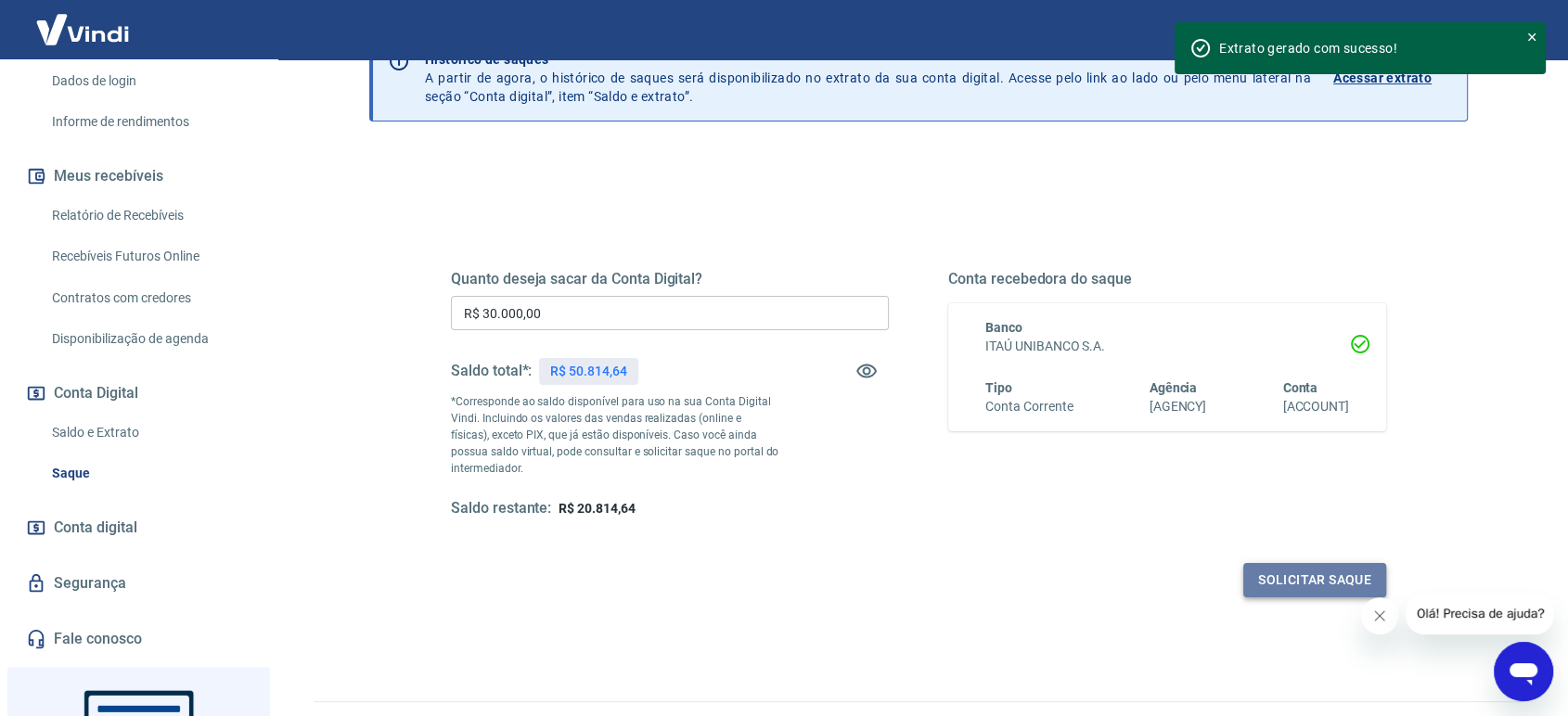 click on "Solicitar saque" at bounding box center (1315, 580) 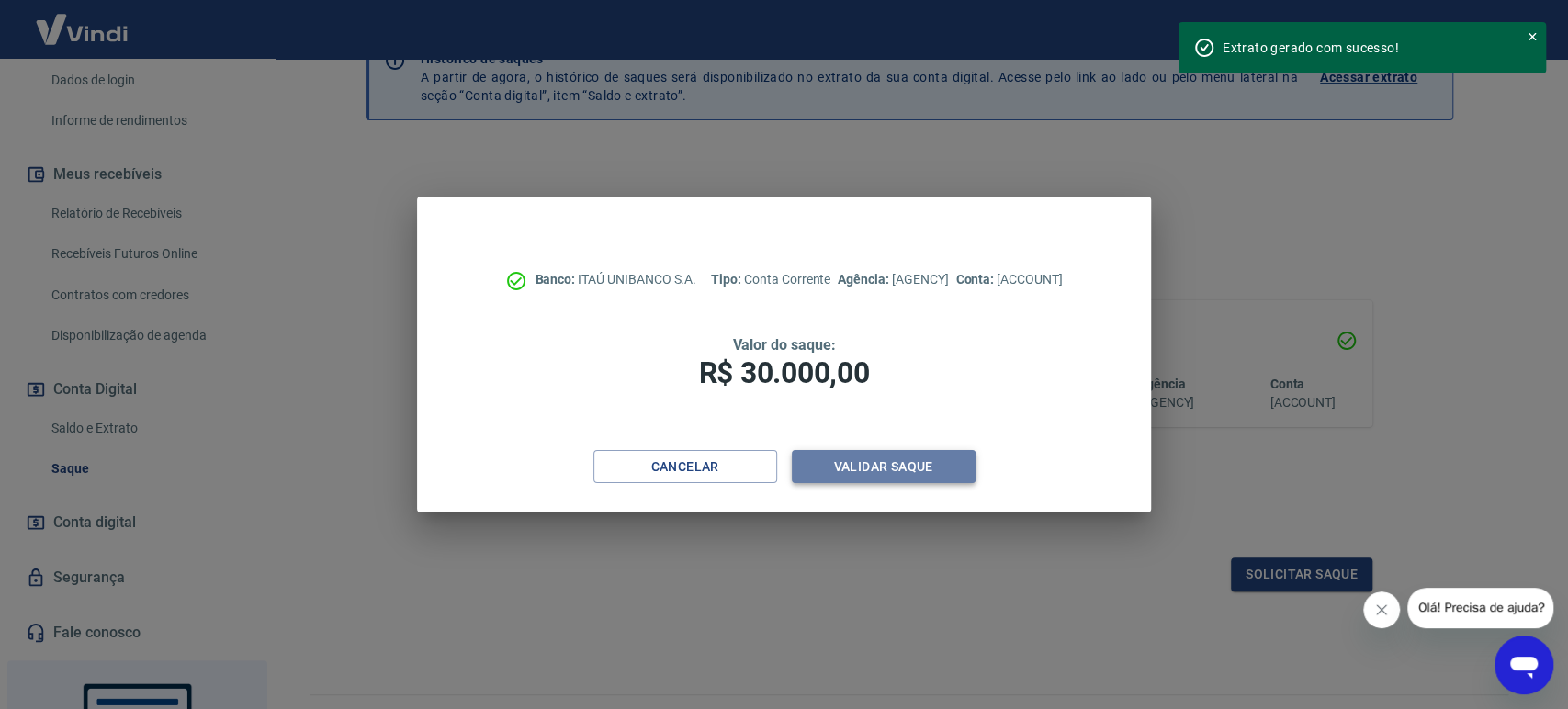click on "Validar saque" at bounding box center (884, 467) 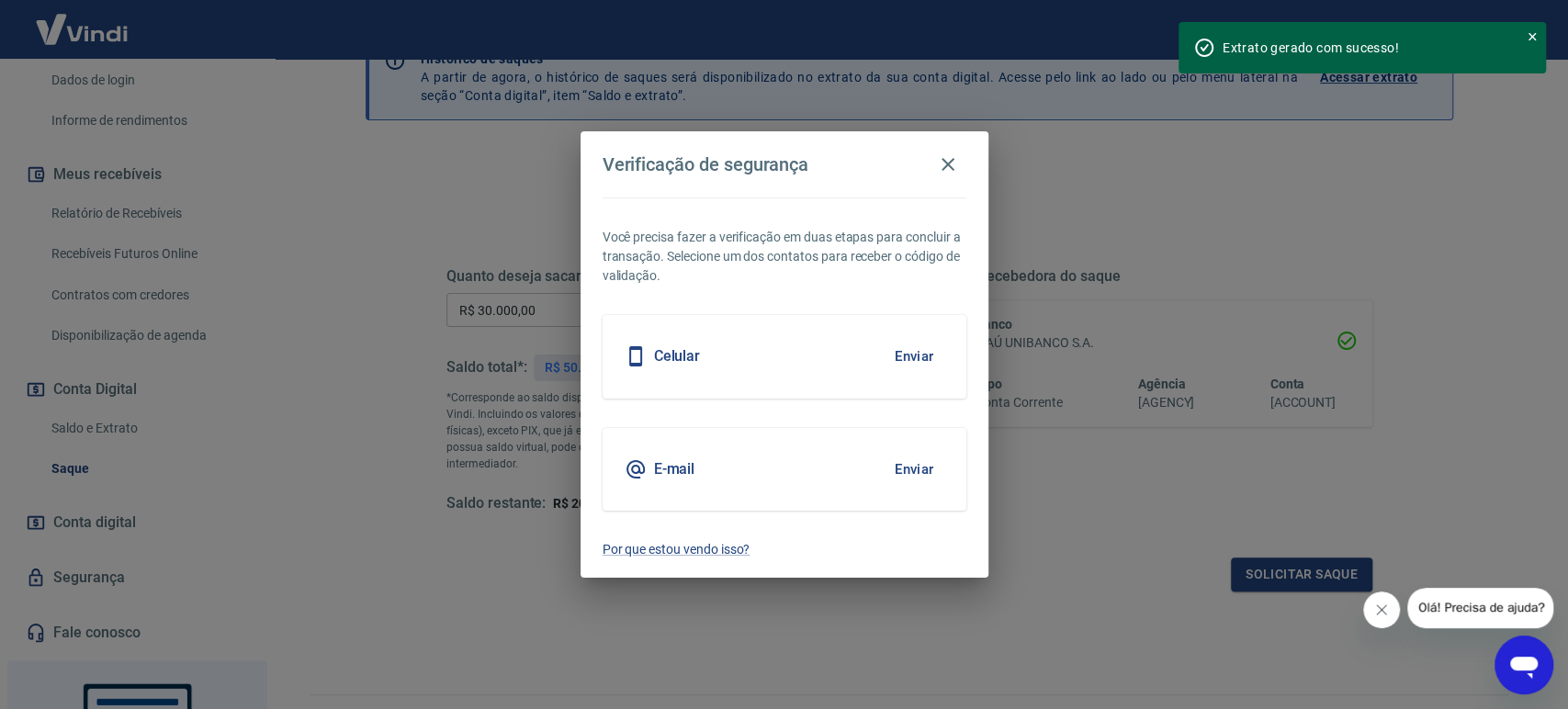 drag, startPoint x: 739, startPoint y: 361, endPoint x: 767, endPoint y: 360, distance: 28.017851 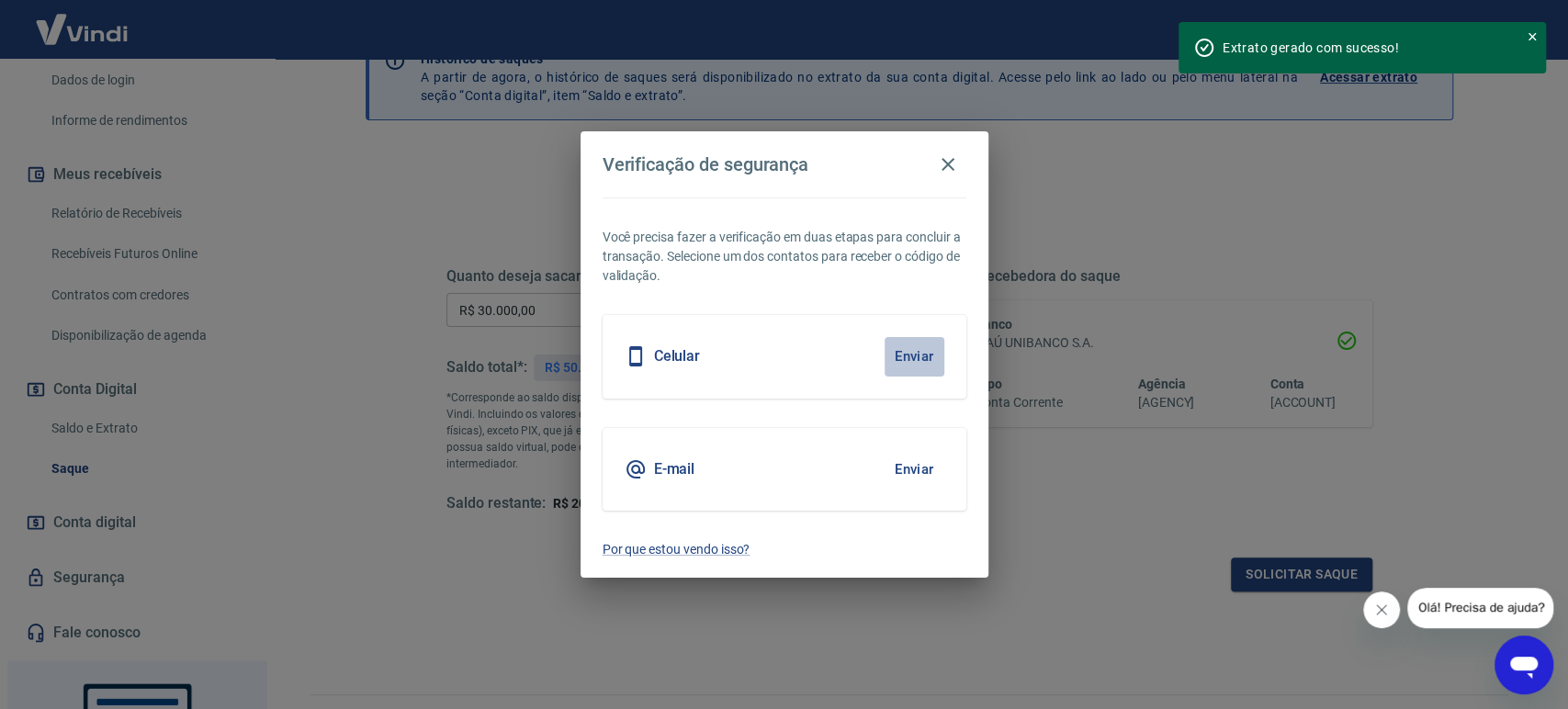 click on "Enviar" at bounding box center [914, 356] 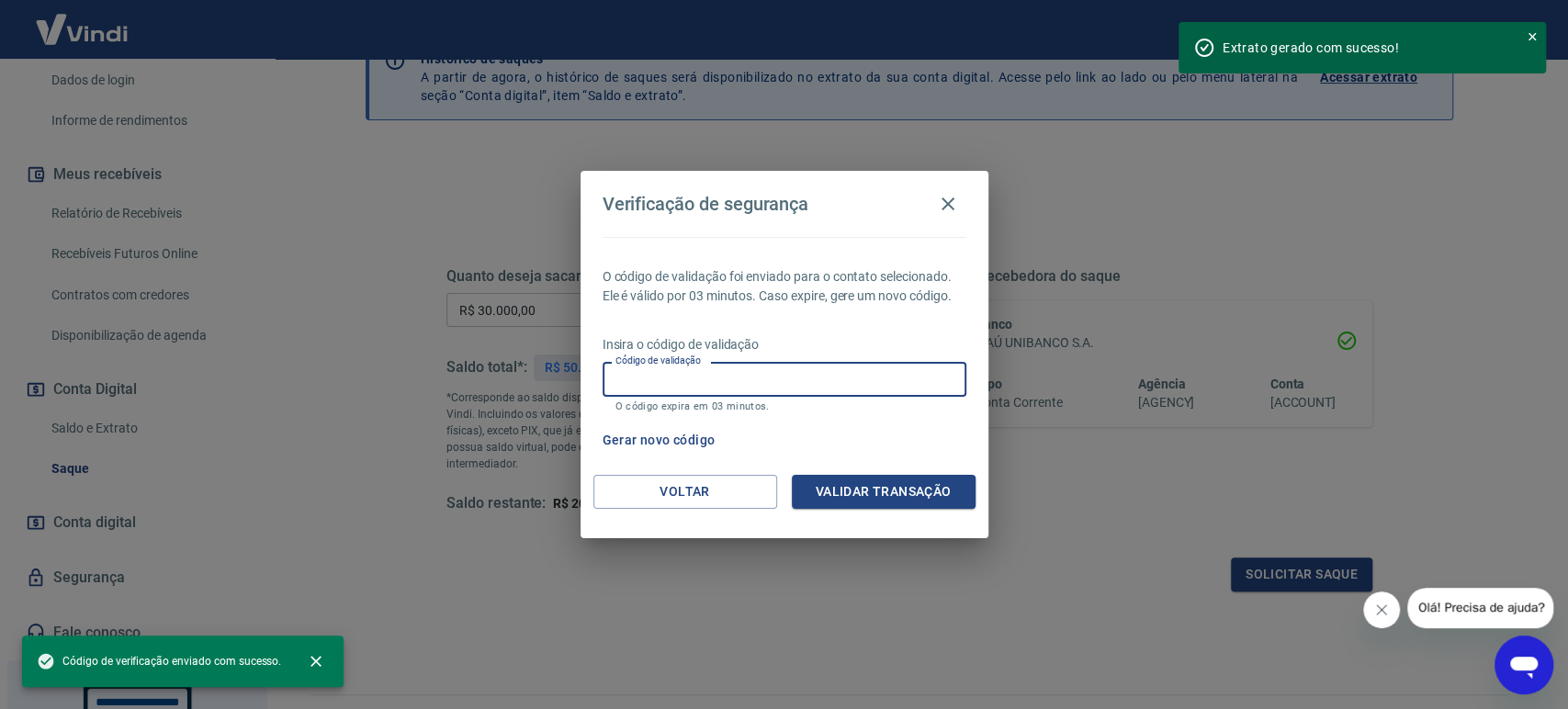 click on "Código de validação" at bounding box center (784, 378) 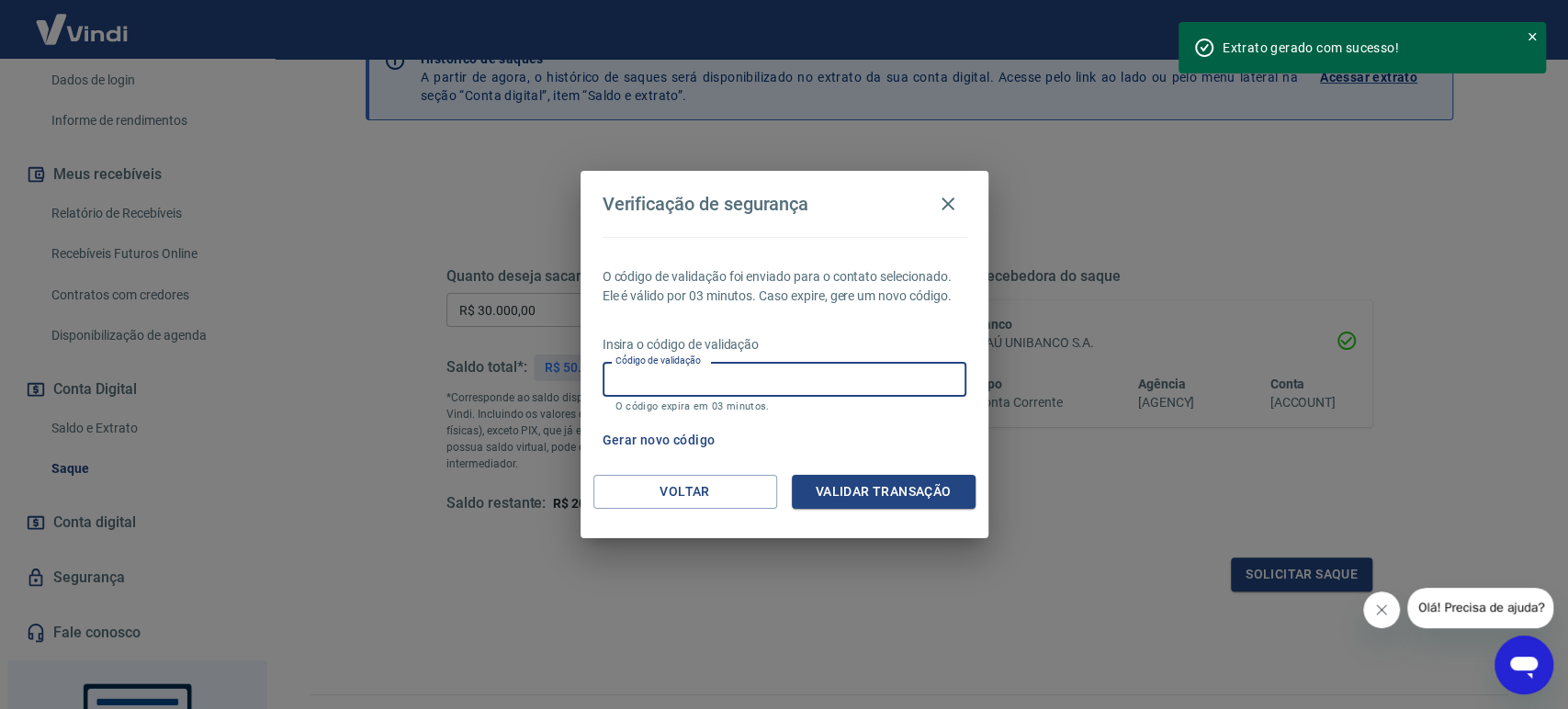 click on "Código de validação" at bounding box center (784, 378) 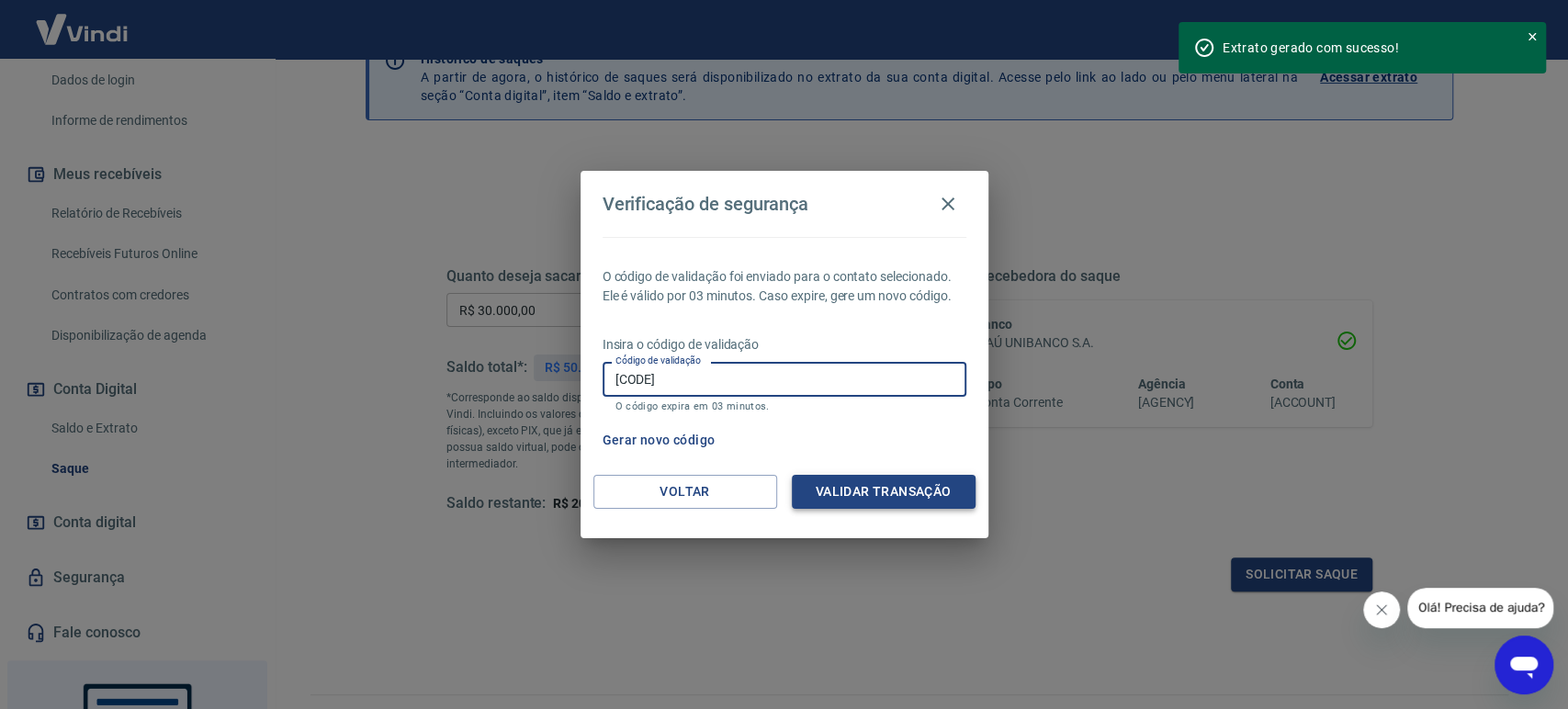 type on "[CODE]" 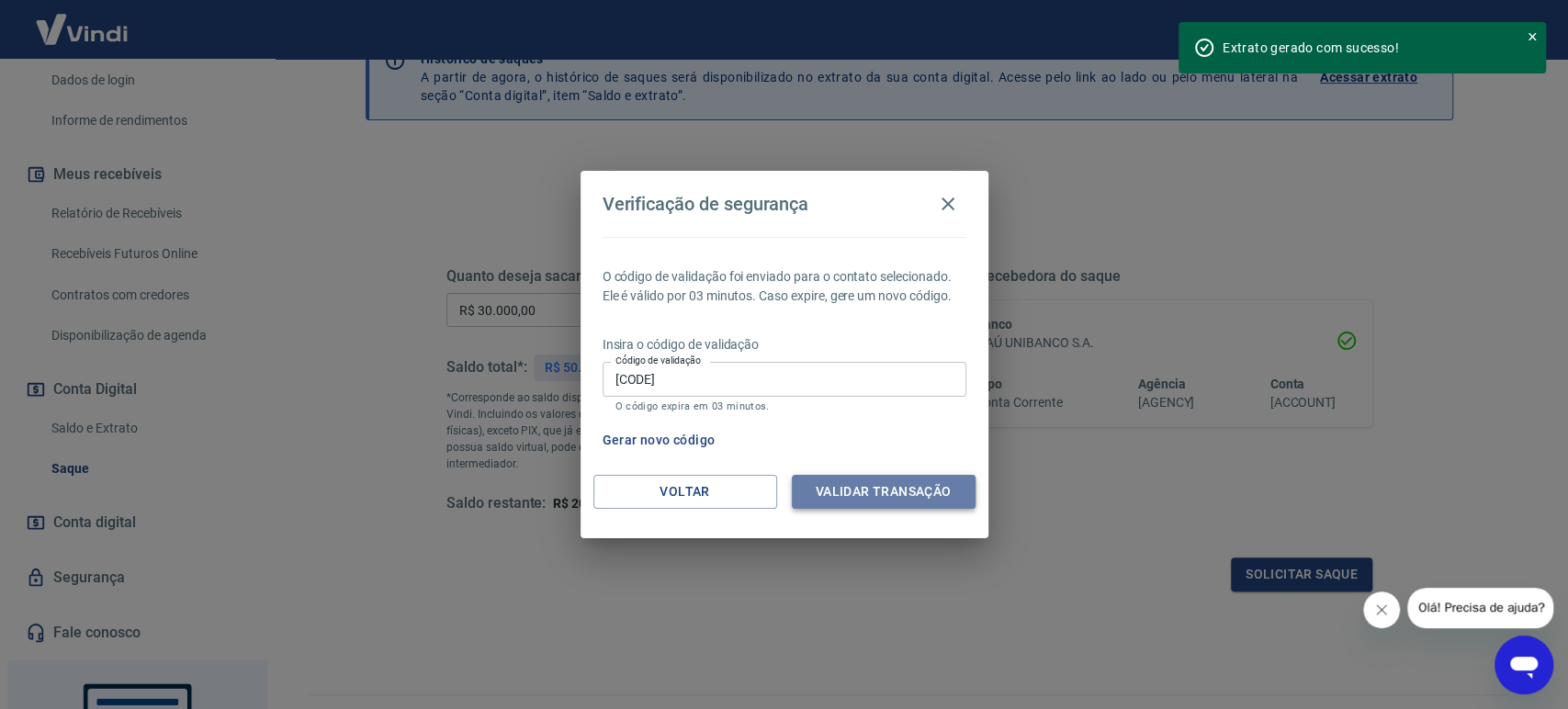 click on "Validar transação" at bounding box center [884, 491] 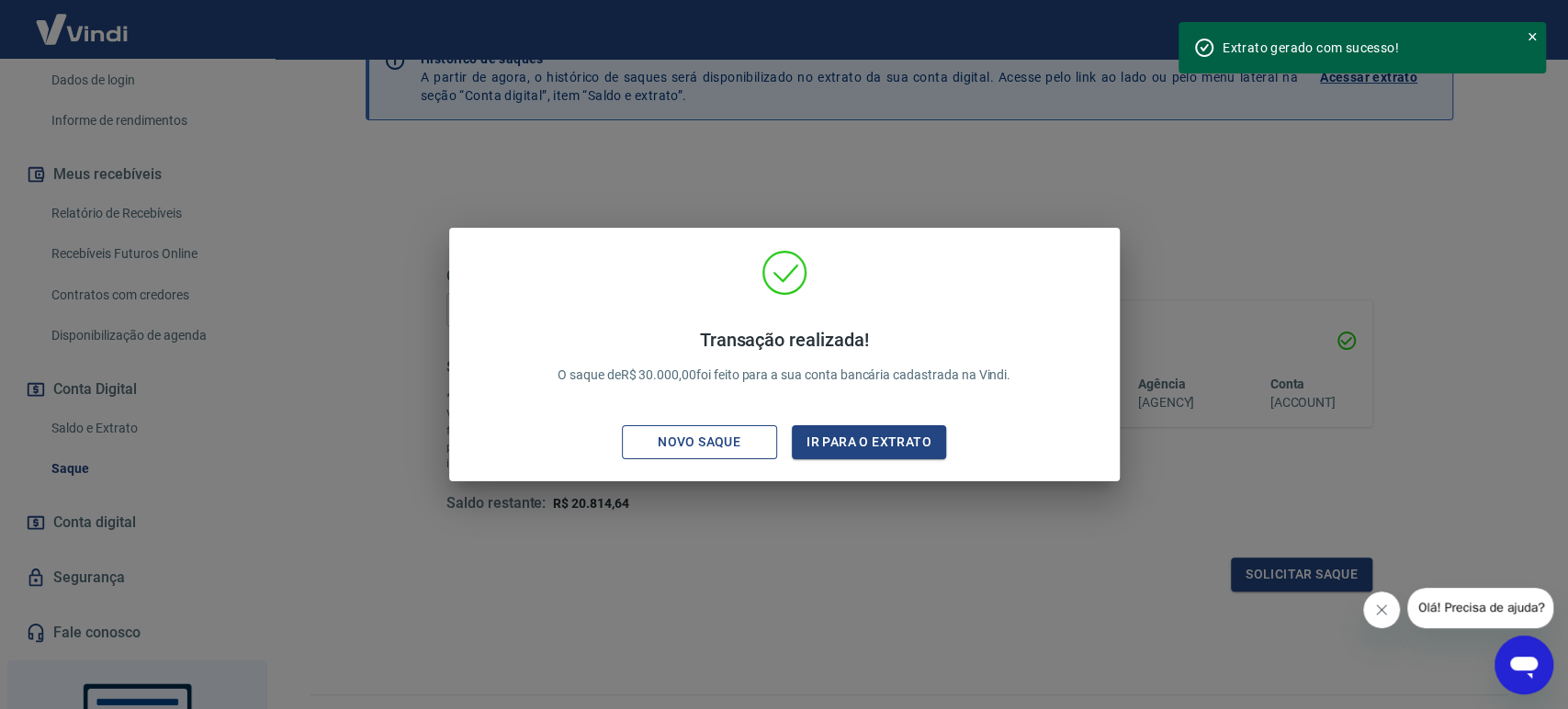 click on "Novo saque" at bounding box center [699, 442] 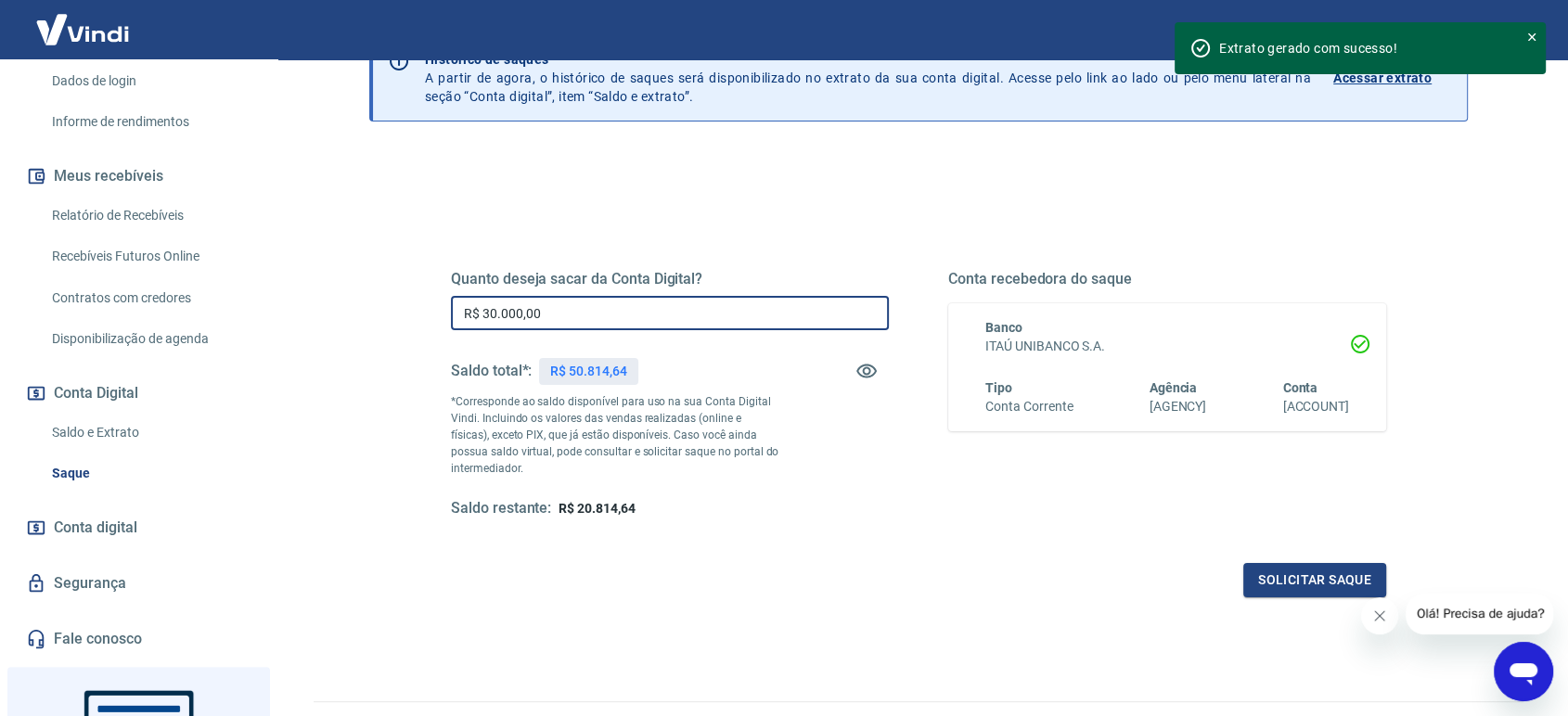 drag, startPoint x: 572, startPoint y: 308, endPoint x: 416, endPoint y: 299, distance: 156.2594 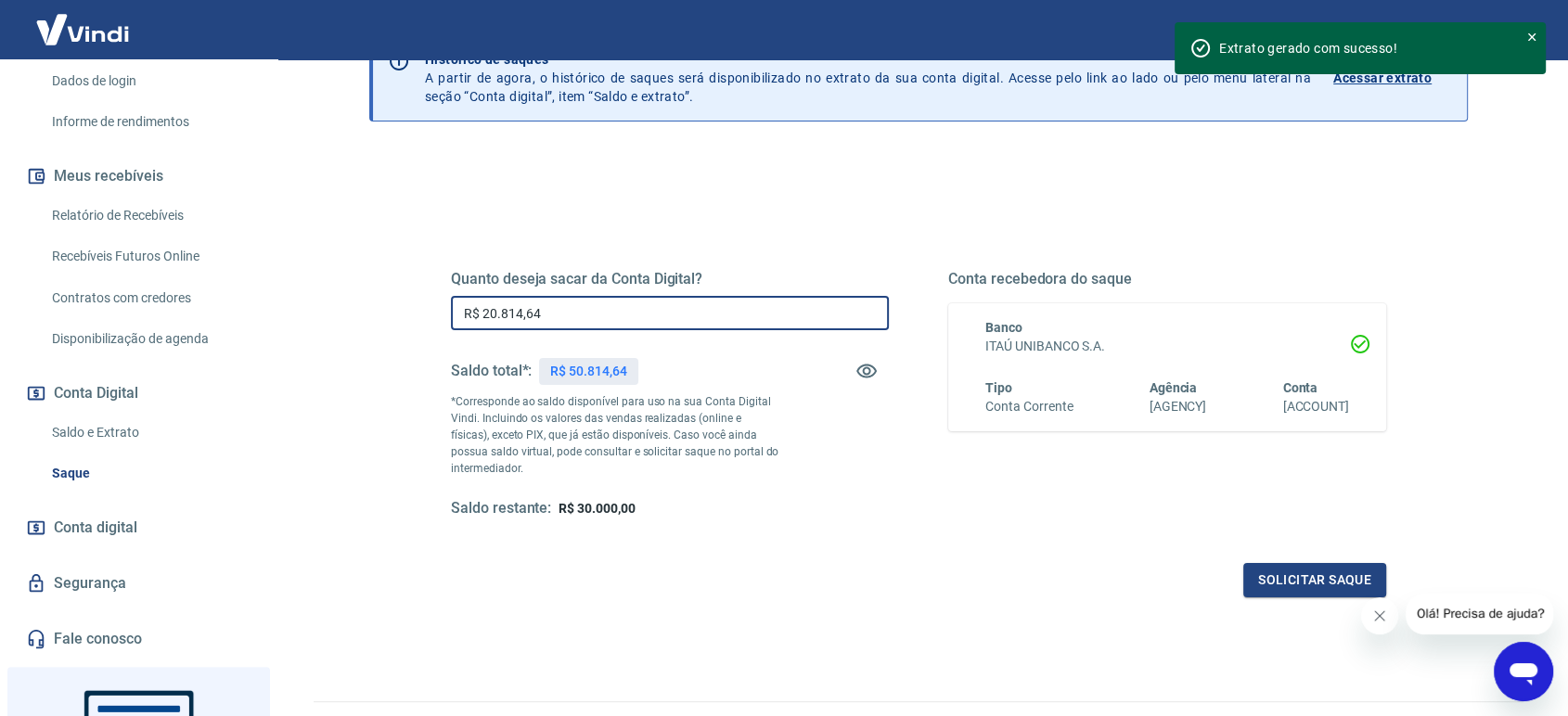 drag, startPoint x: 565, startPoint y: 313, endPoint x: 453, endPoint y: 307, distance: 112.1606 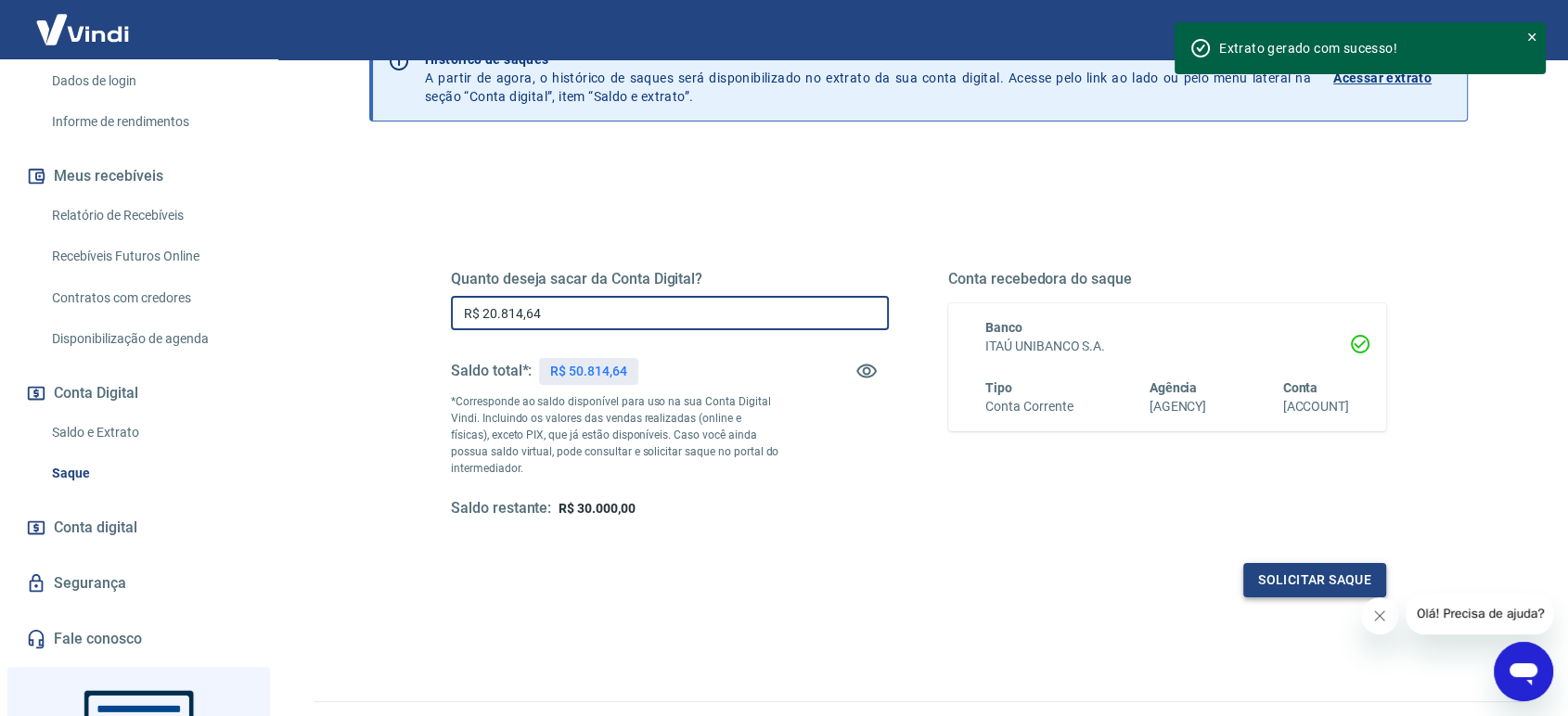 type on "R$ 20.814,64" 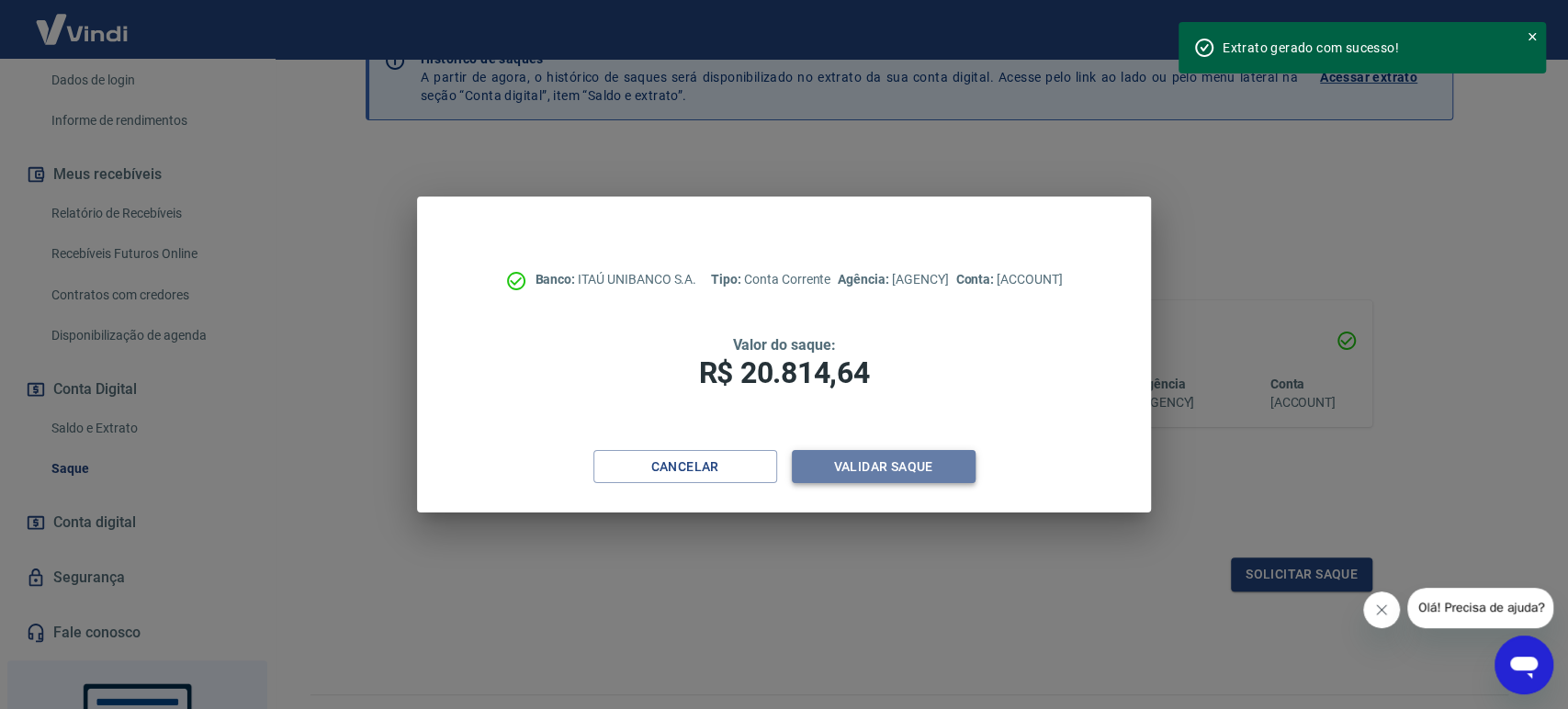 click on "Validar saque" at bounding box center (884, 467) 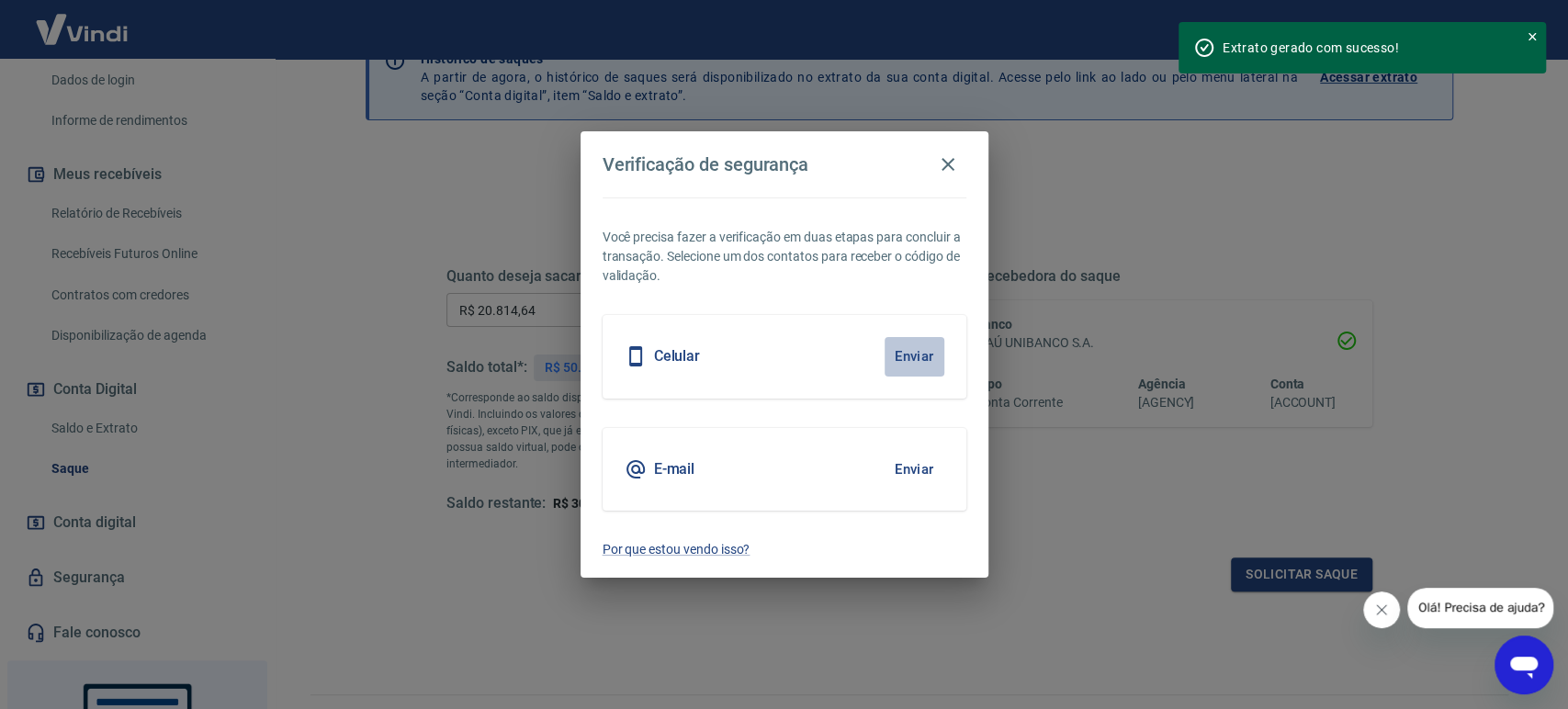click on "Enviar" at bounding box center (914, 356) 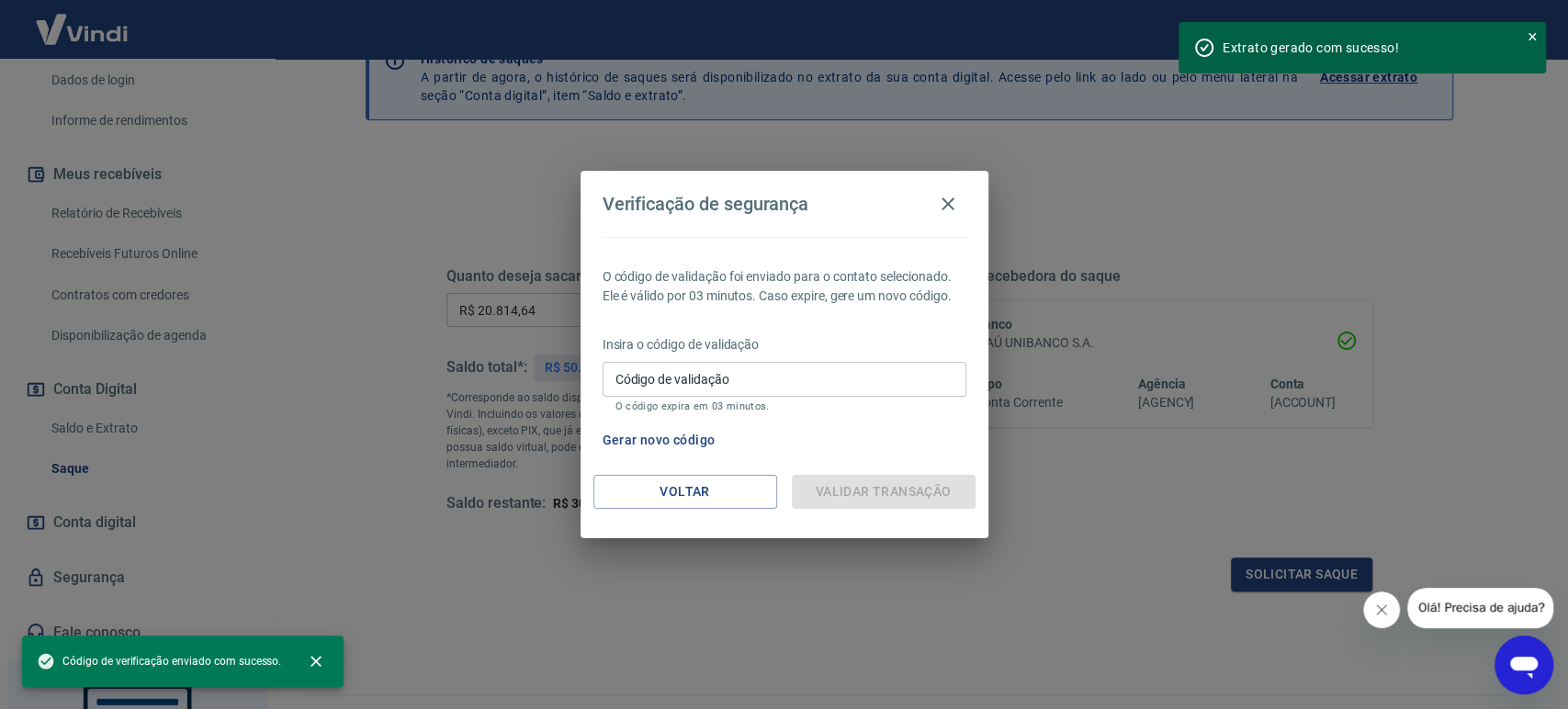 click on "Código de validação" at bounding box center (784, 378) 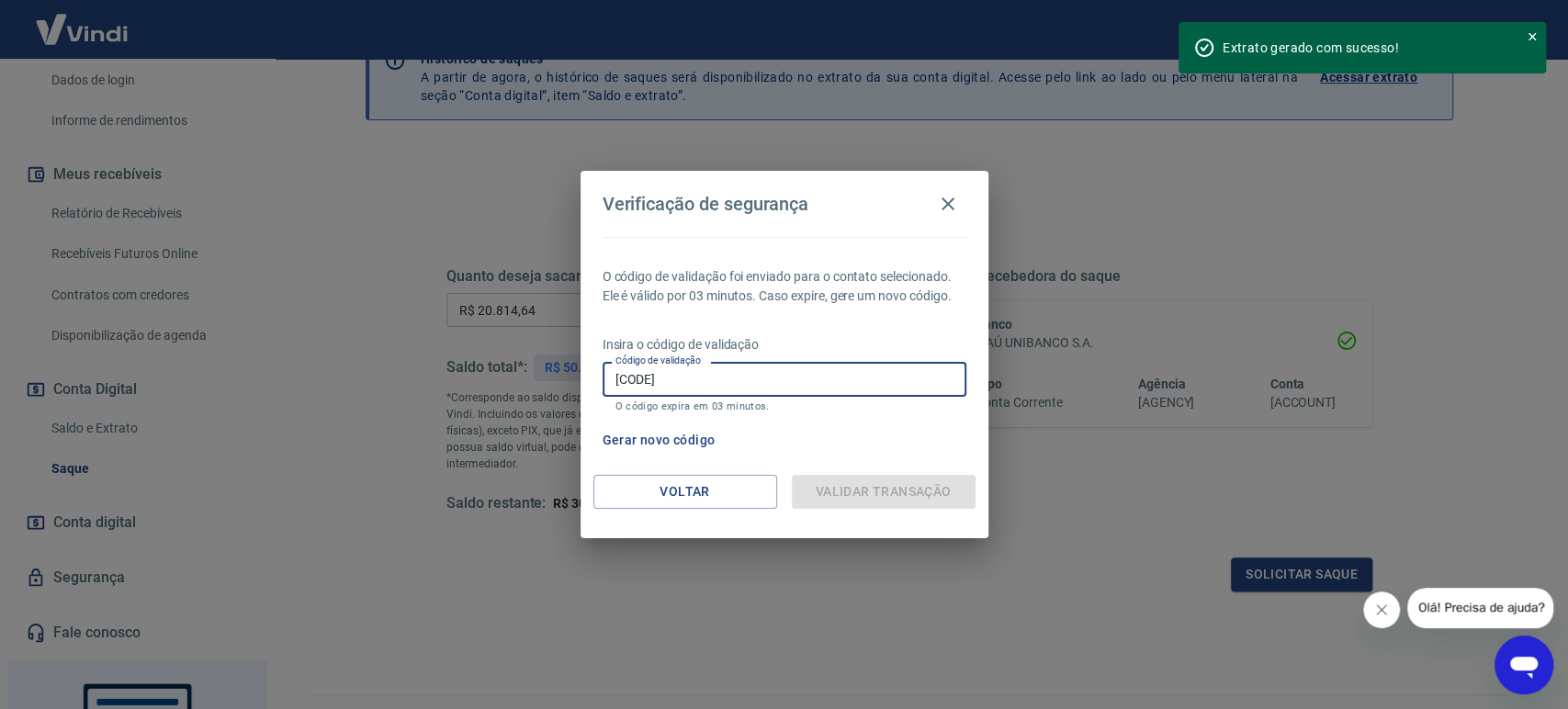 drag, startPoint x: 690, startPoint y: 382, endPoint x: 581, endPoint y: 380, distance: 109.018347 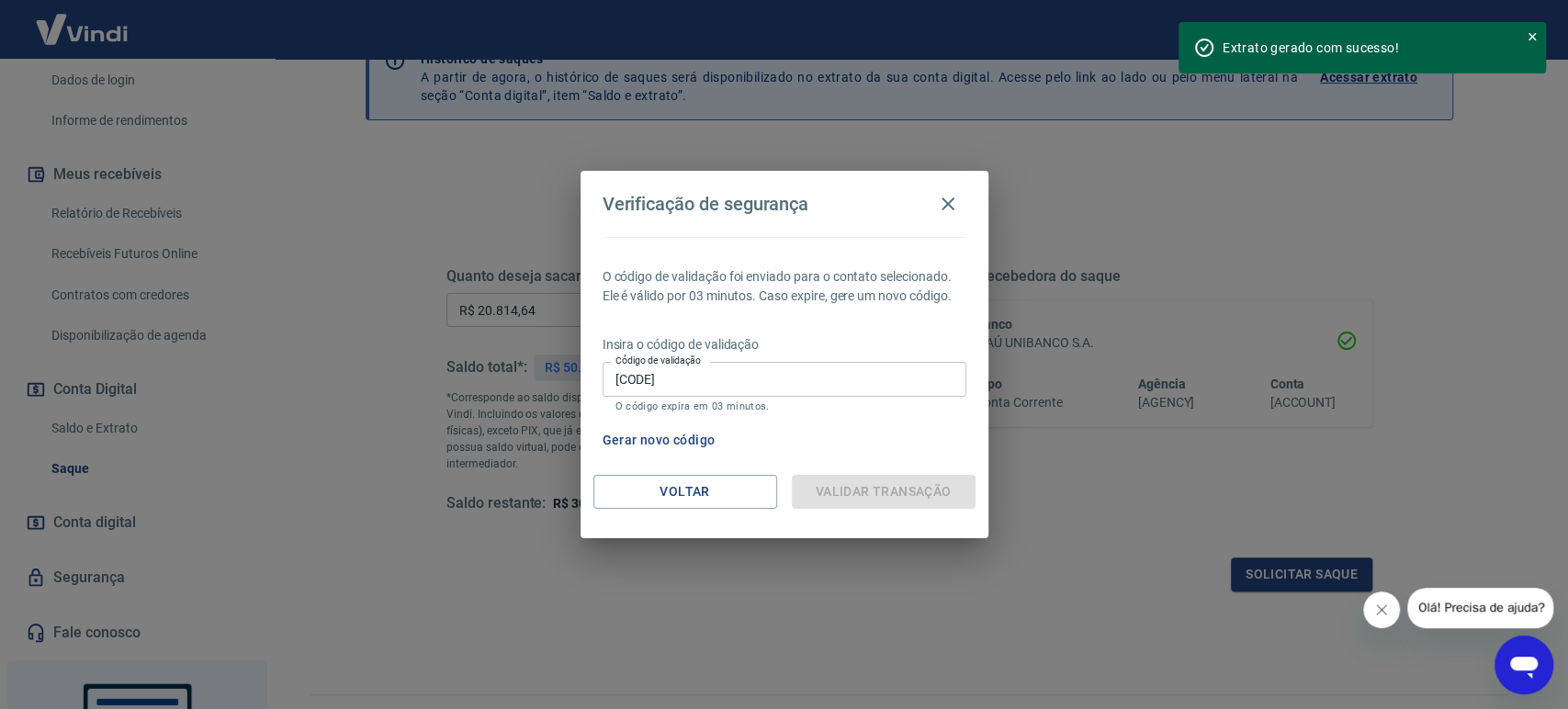 click on "Gerar novo código" at bounding box center (781, 440) 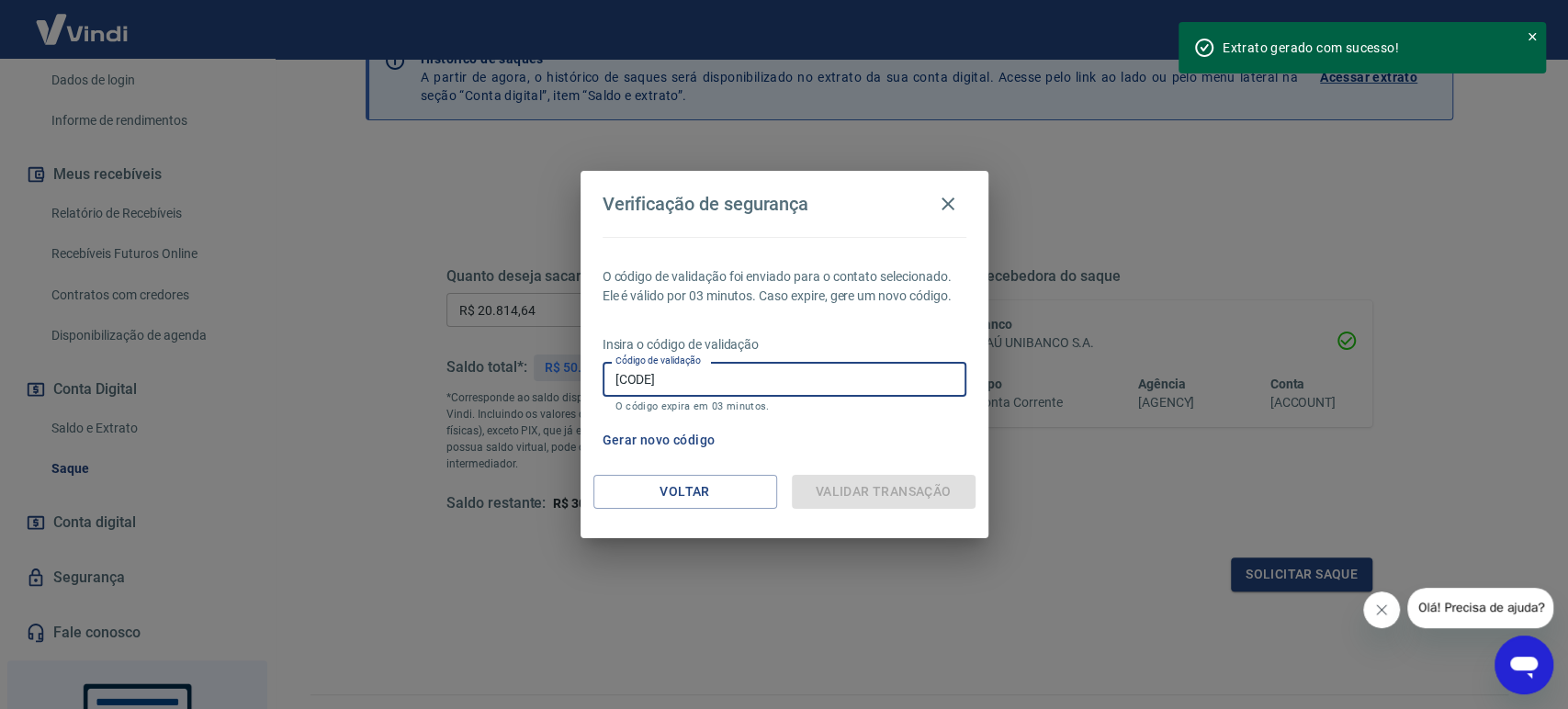 drag, startPoint x: 699, startPoint y: 375, endPoint x: 571, endPoint y: 358, distance: 129.12397 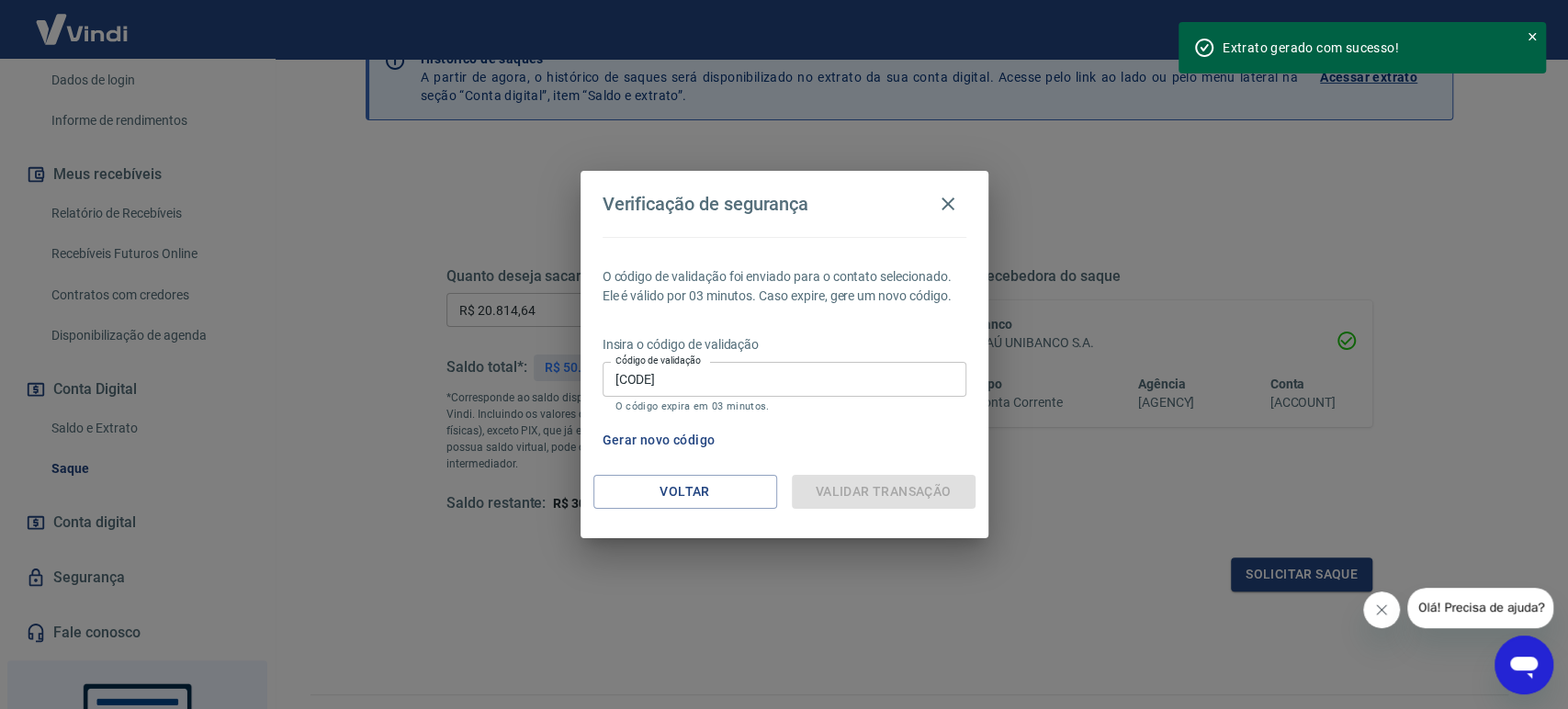 click on "Validar transação" at bounding box center [884, 491] 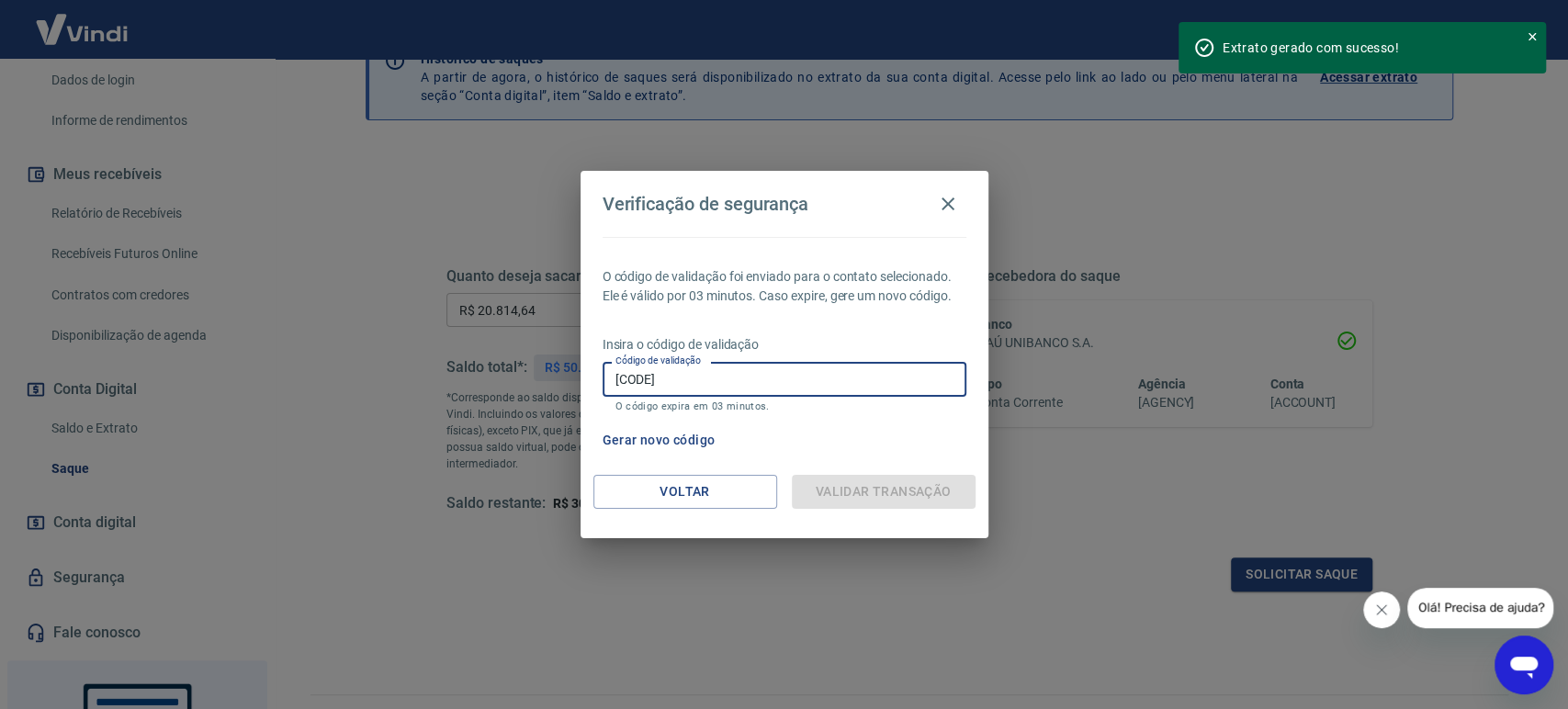 drag, startPoint x: 629, startPoint y: 384, endPoint x: 578, endPoint y: 385, distance: 51.009803 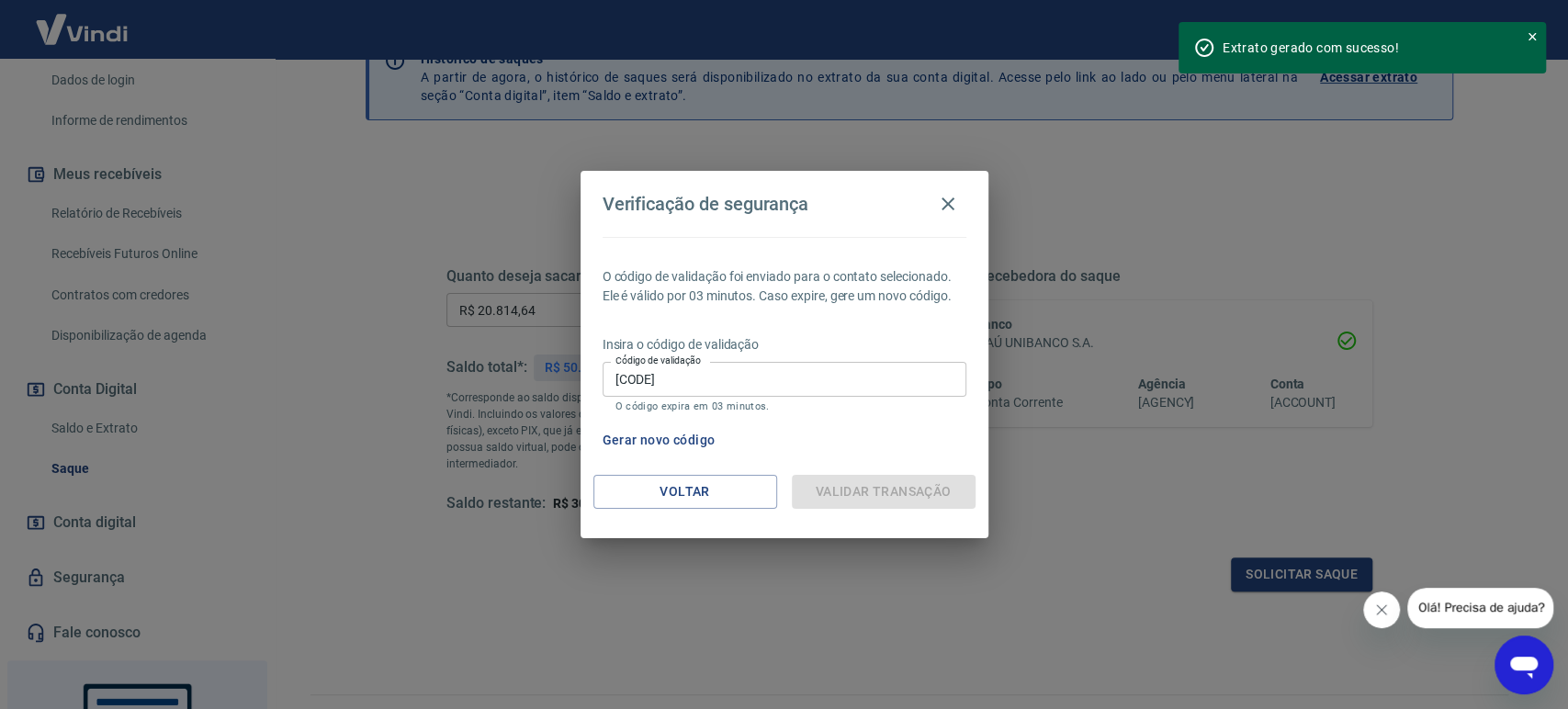 click on "Validar transação" at bounding box center [884, 491] 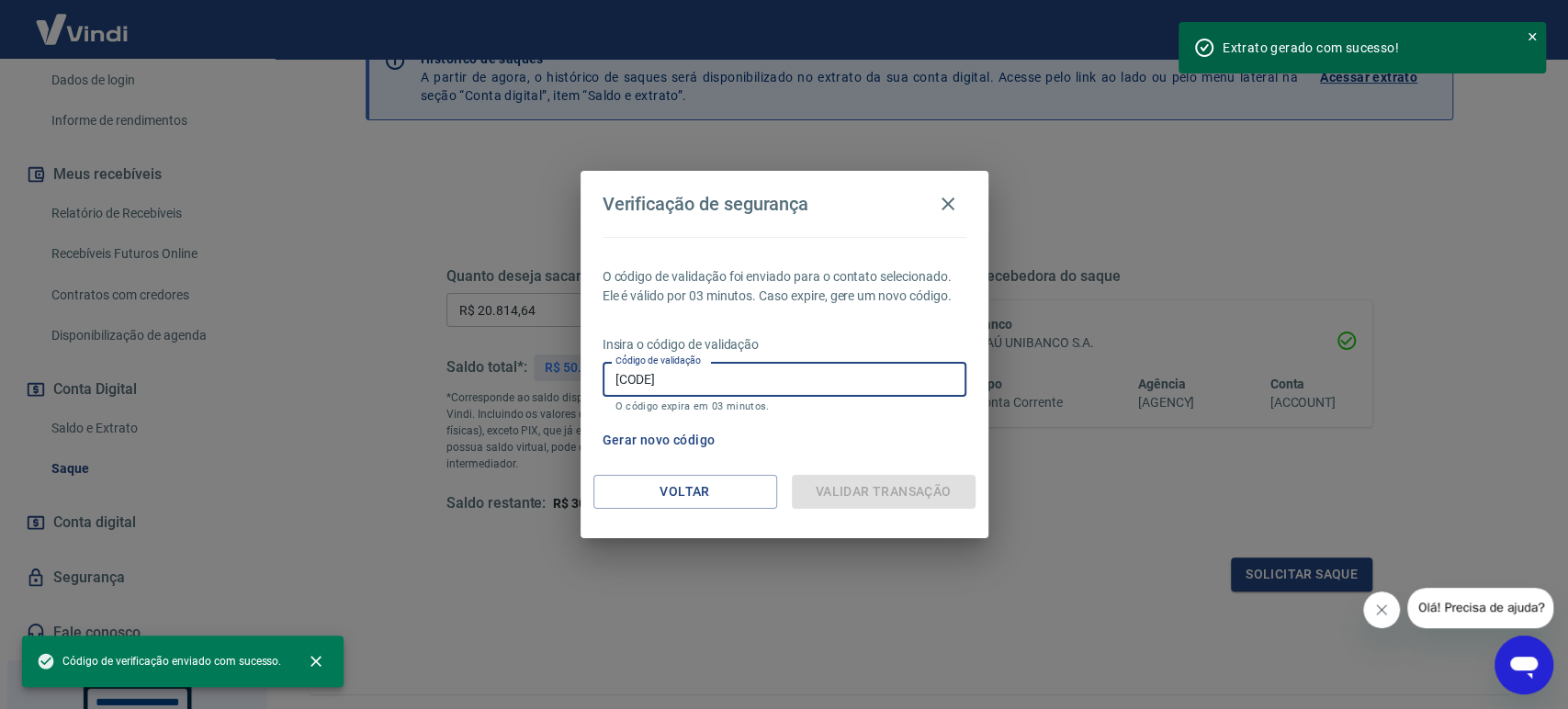 drag, startPoint x: 707, startPoint y: 381, endPoint x: 719, endPoint y: 377, distance: 12.649111 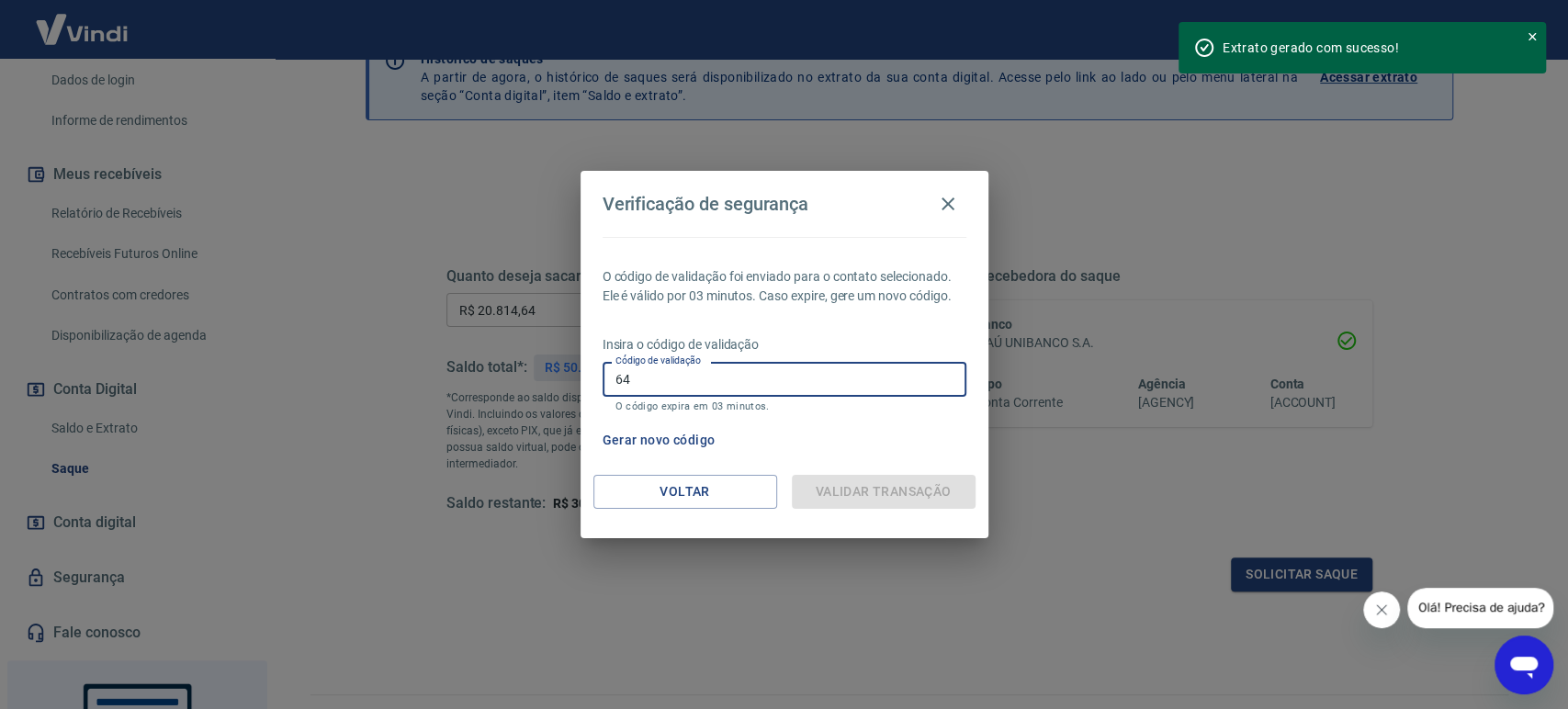 type on "6" 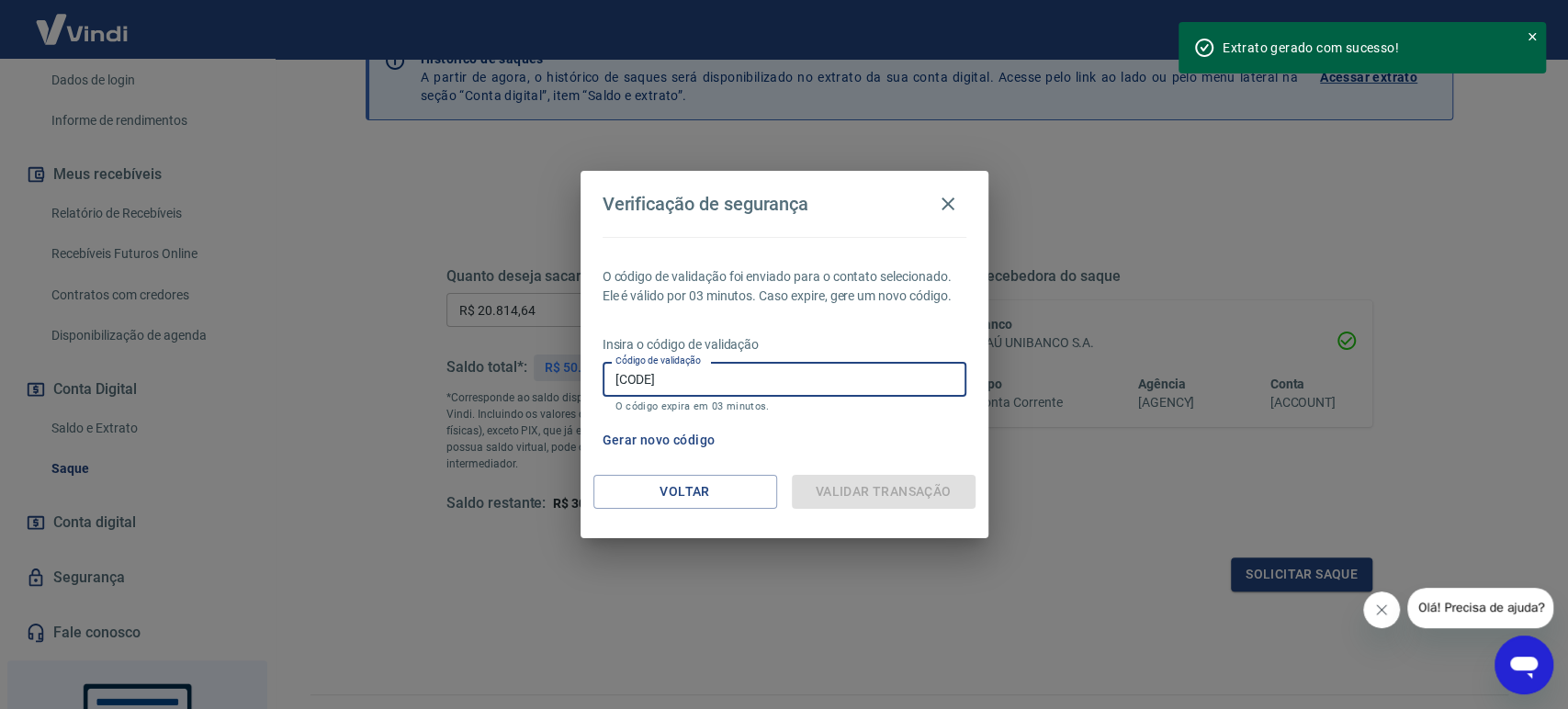 click on "[CODE]" at bounding box center (784, 378) 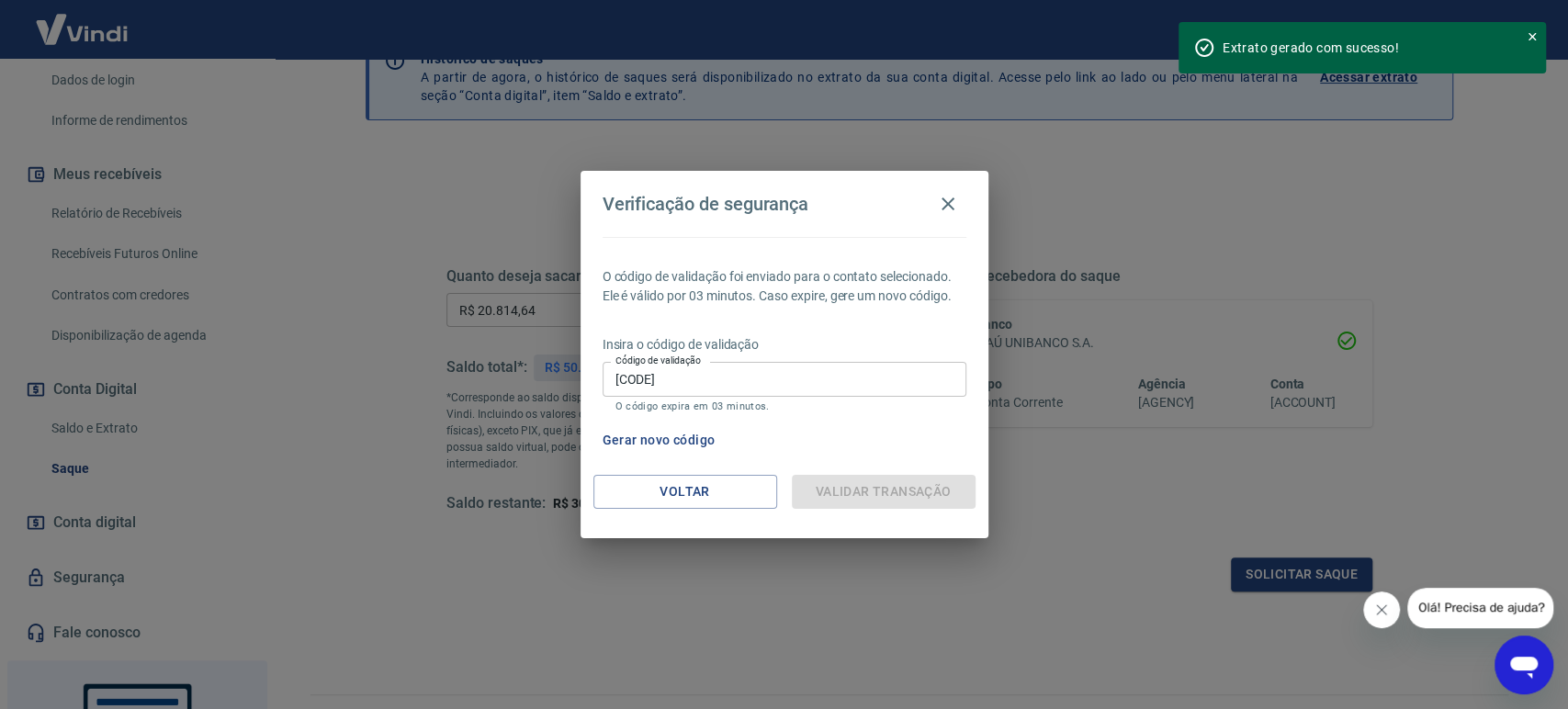 click on "O código de validação foi enviado para o contato selecionado. Ele é válido por 03 minutos. Caso expire, gere um novo código. Insira o código de validação Código de validação [CODE] Código de validação O código expira em 03 minutos. Gerar novo código" at bounding box center [784, 355] 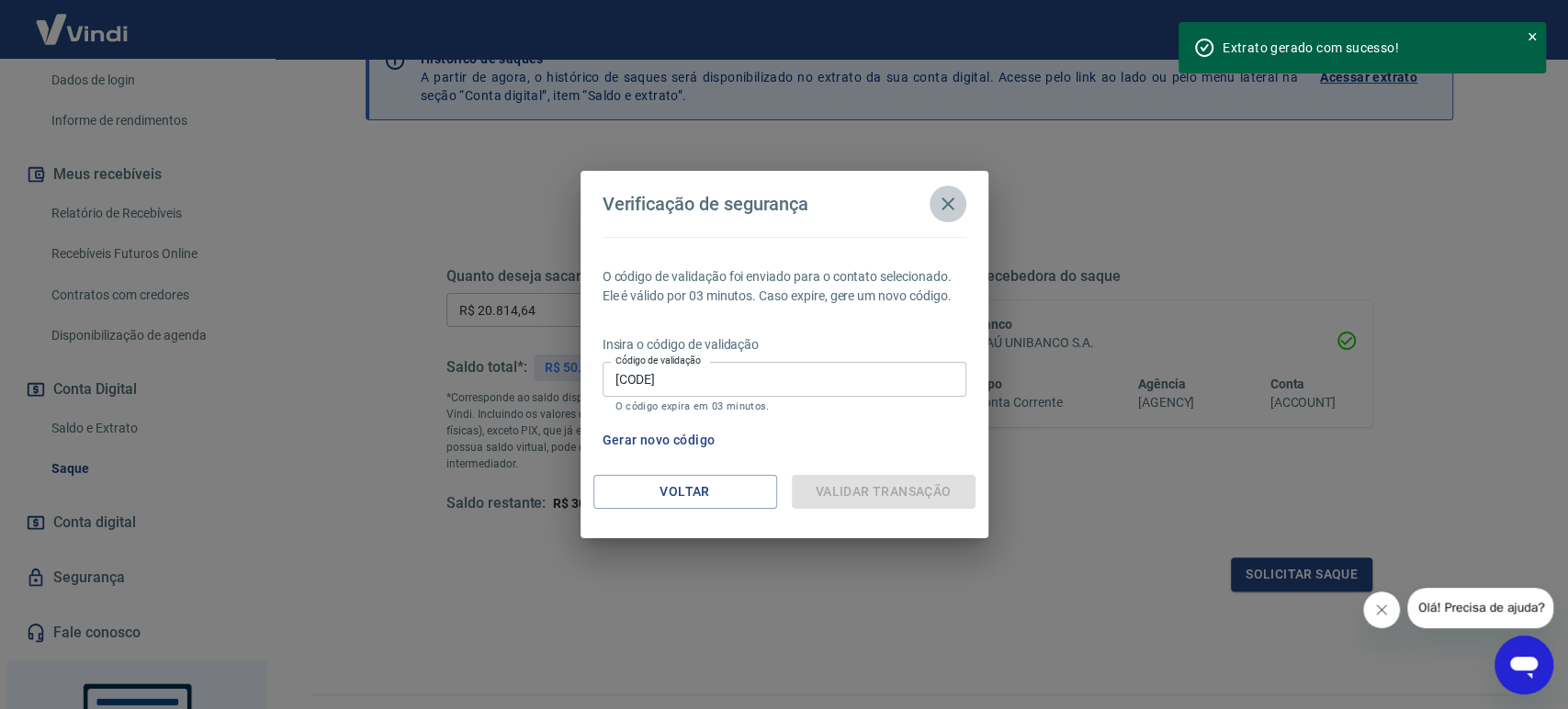 click 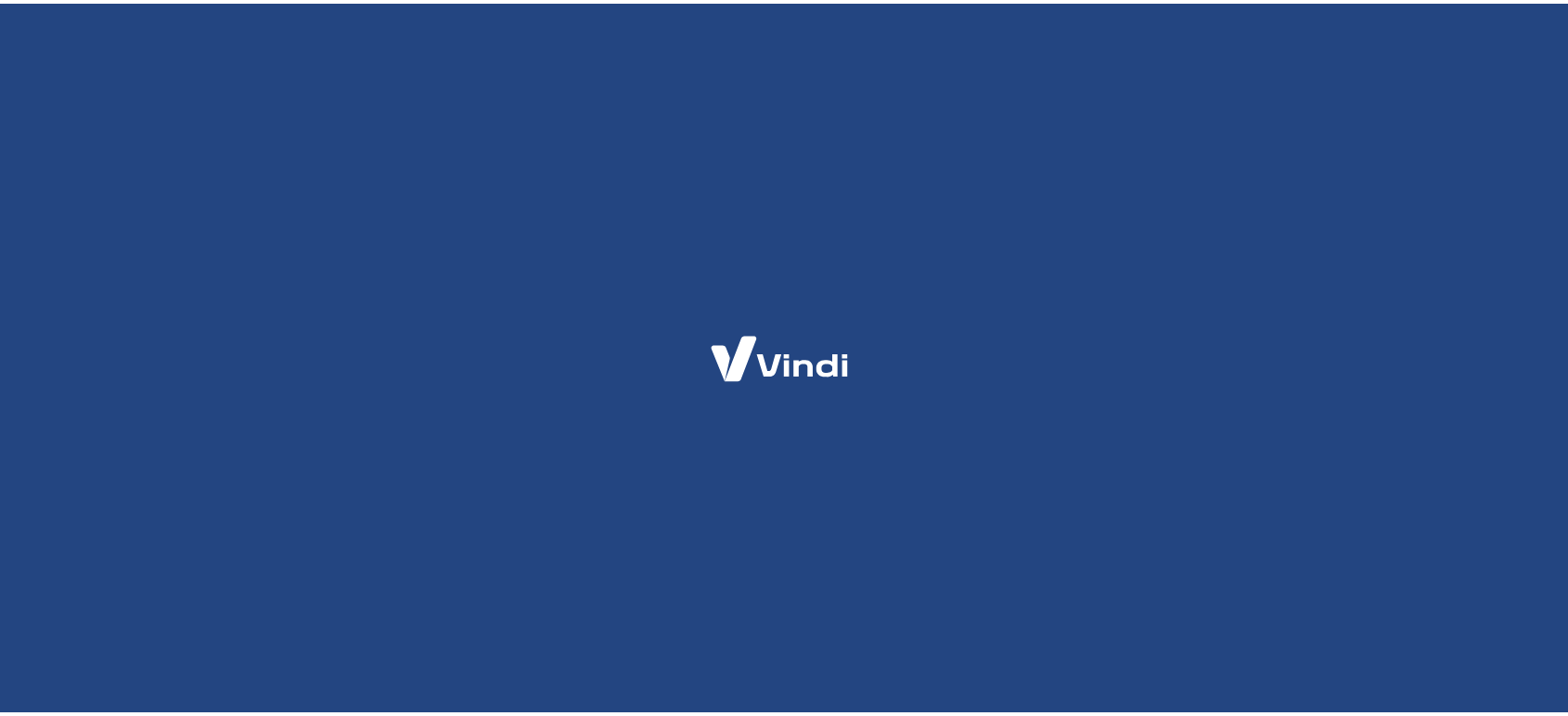 scroll, scrollTop: 0, scrollLeft: 0, axis: both 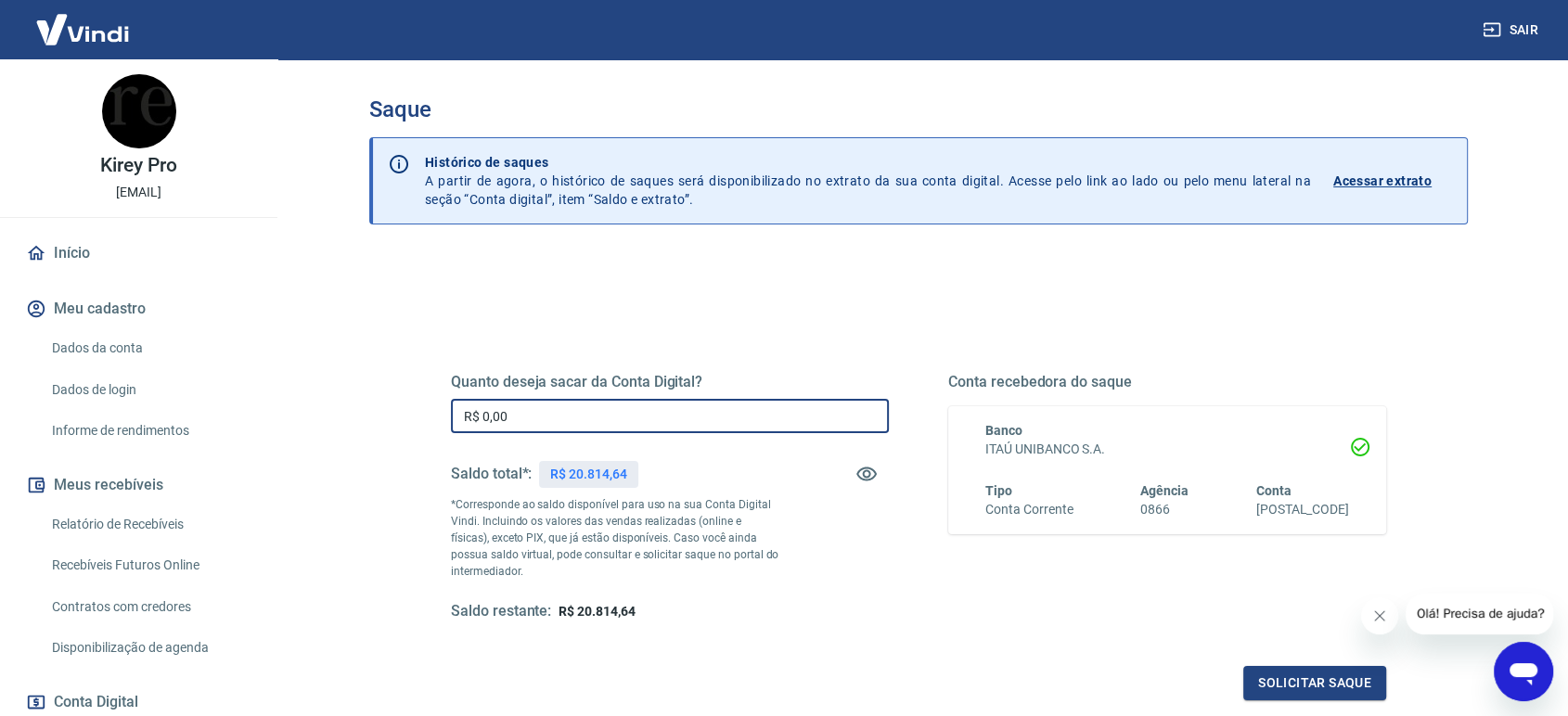 click on "R$ 0,00" at bounding box center [670, 416] 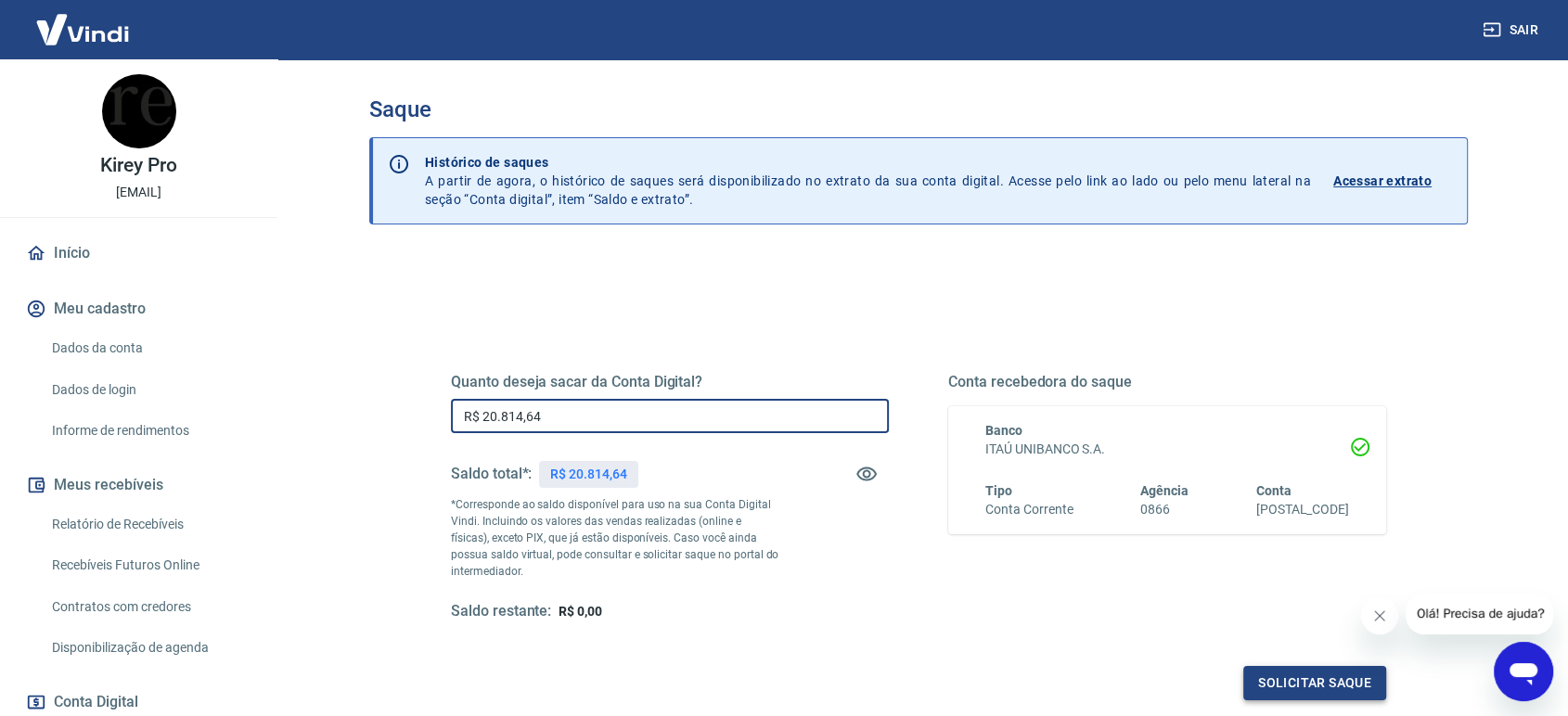 type on "R$ 20.814,64" 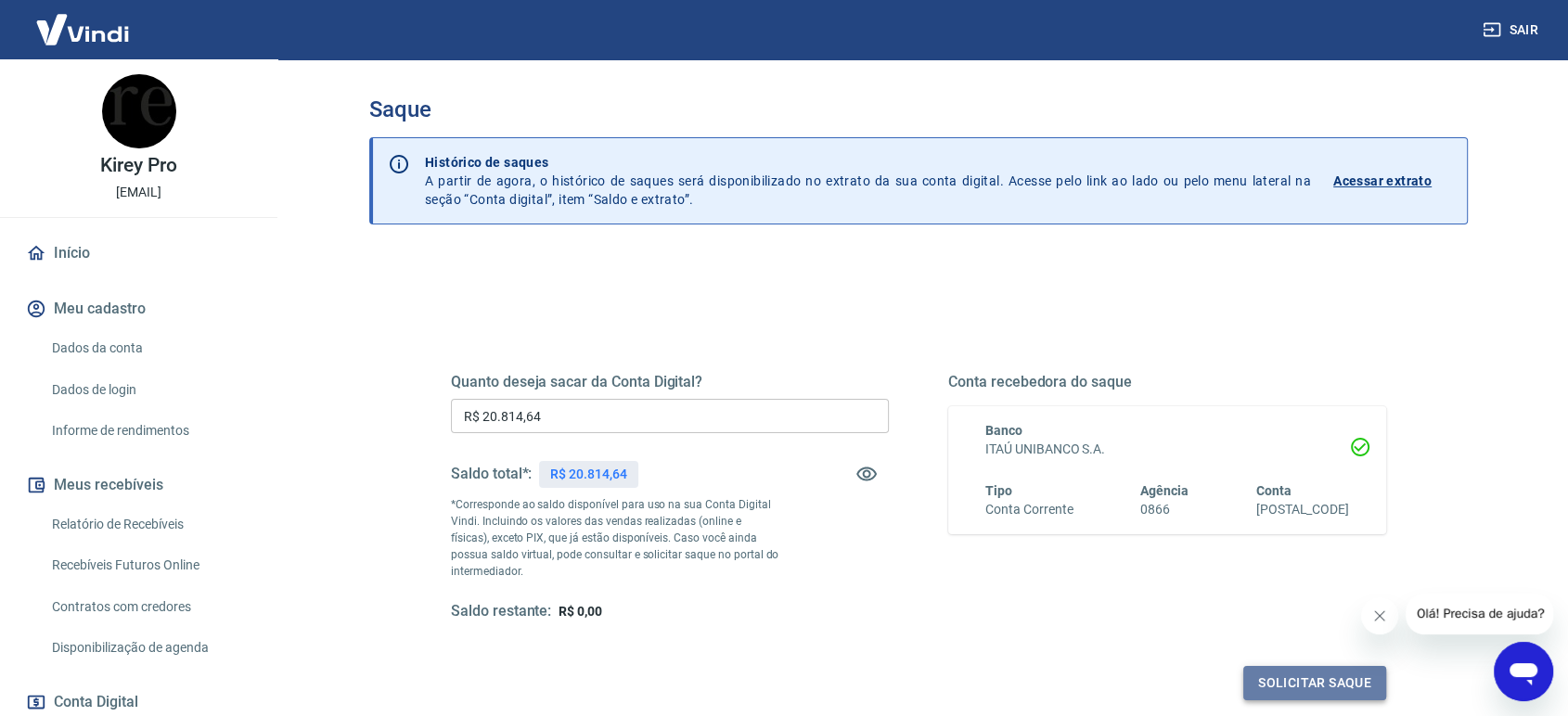 click on "Solicitar saque" at bounding box center [1315, 683] 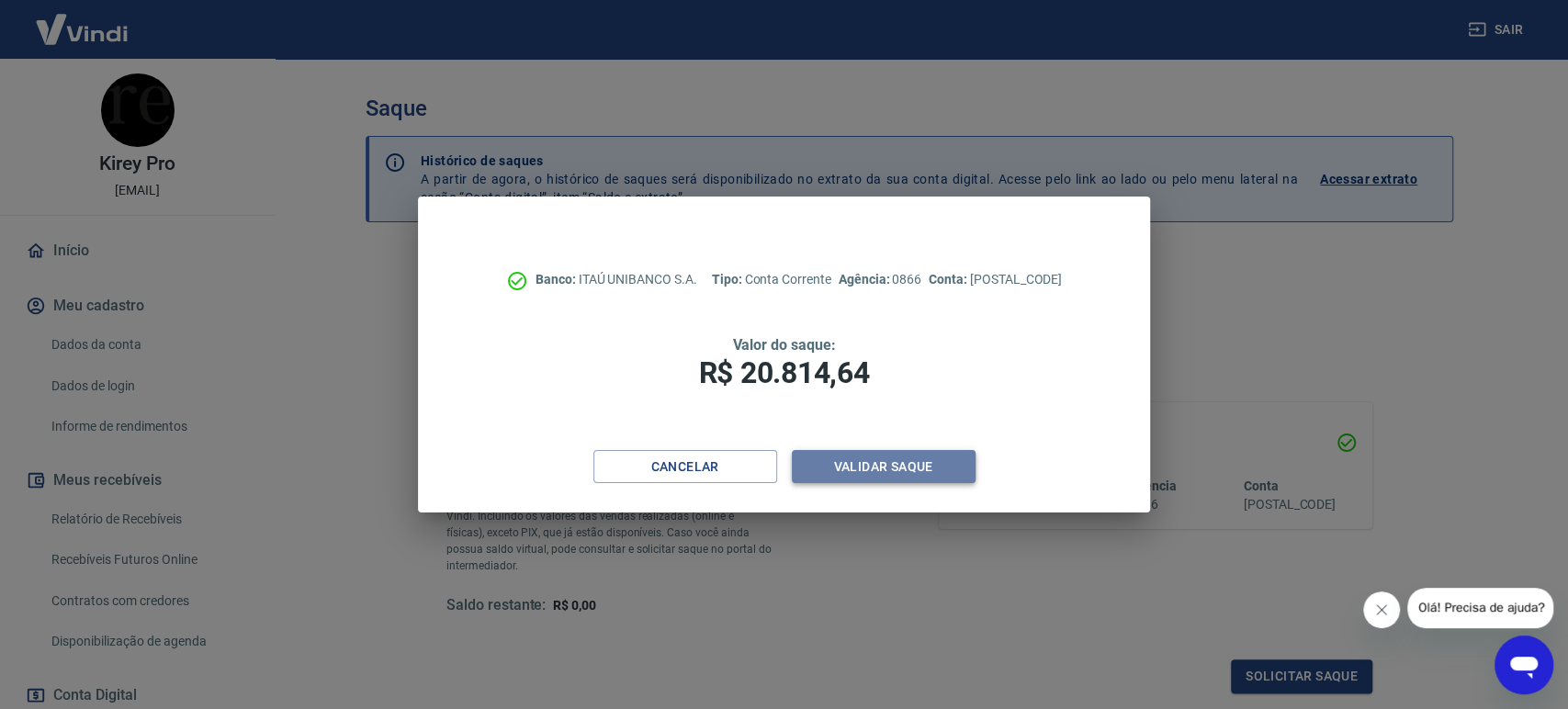 click on "Validar saque" at bounding box center [884, 467] 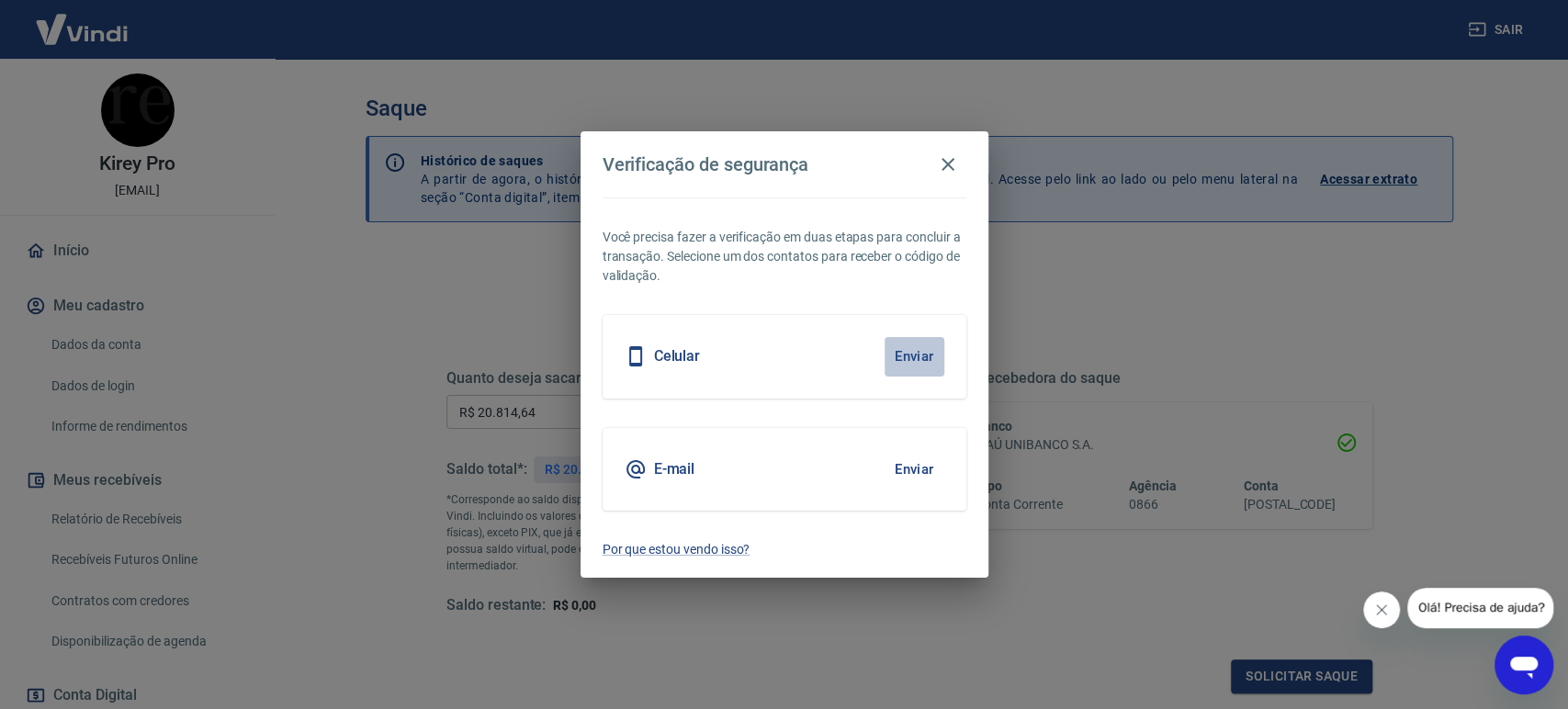 click on "Enviar" at bounding box center [914, 356] 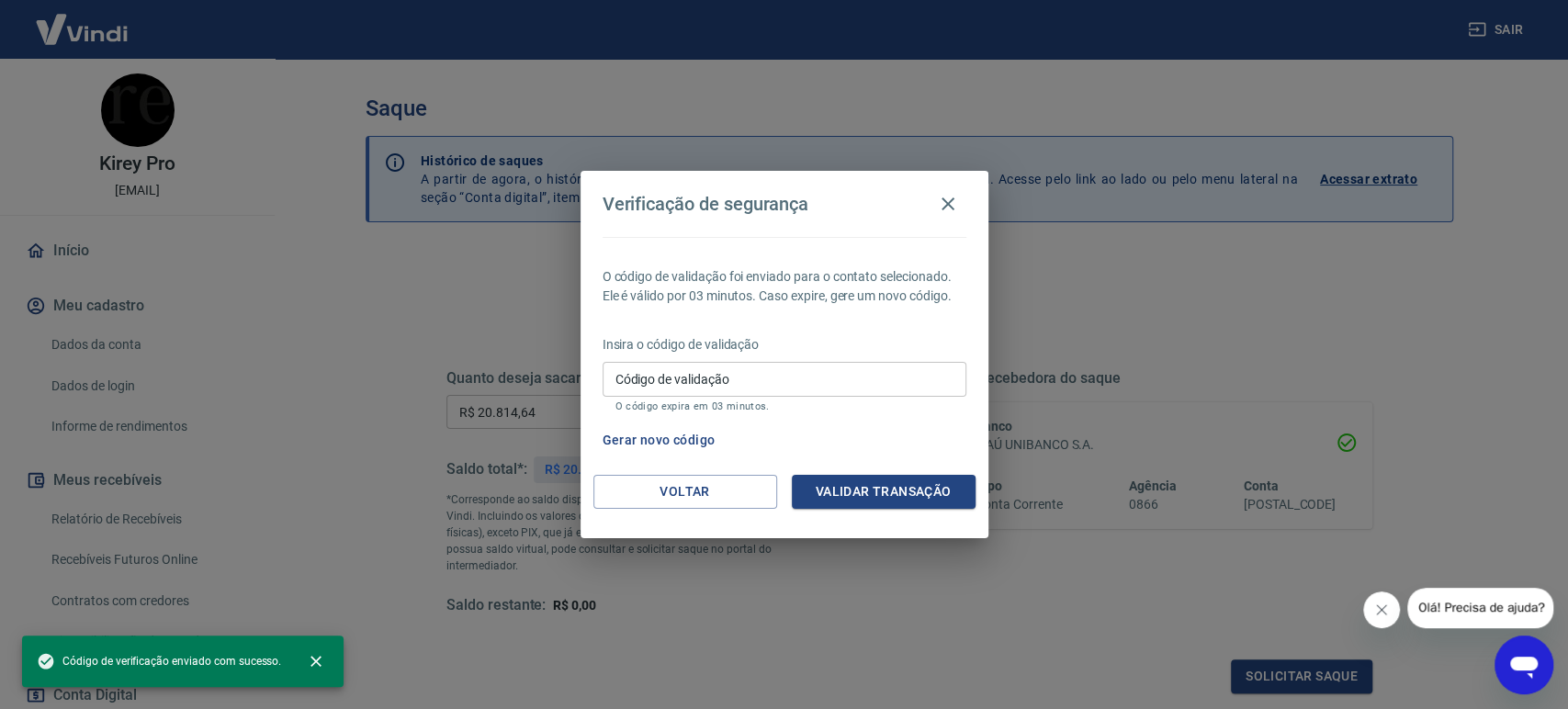 click on "Código de validação" at bounding box center [784, 378] 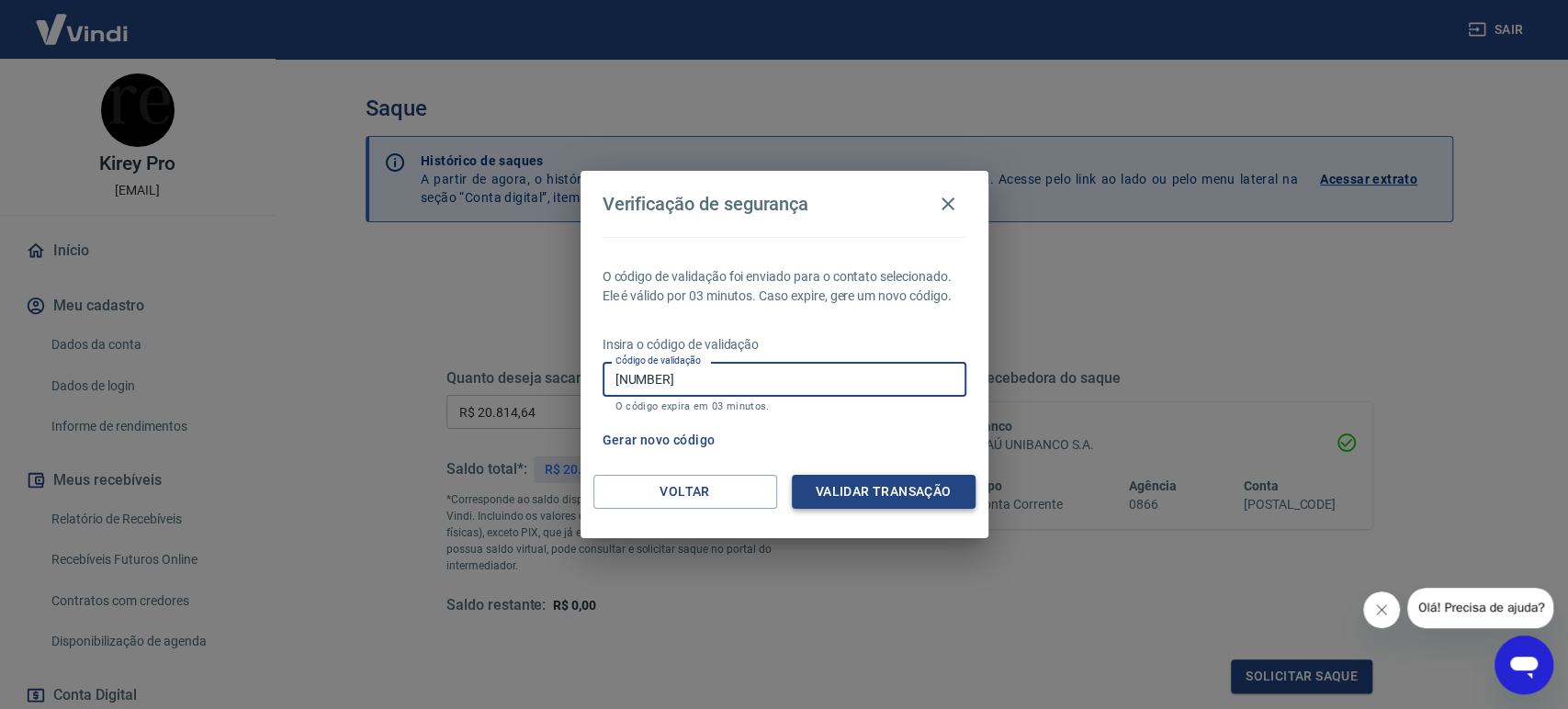 type on "778228" 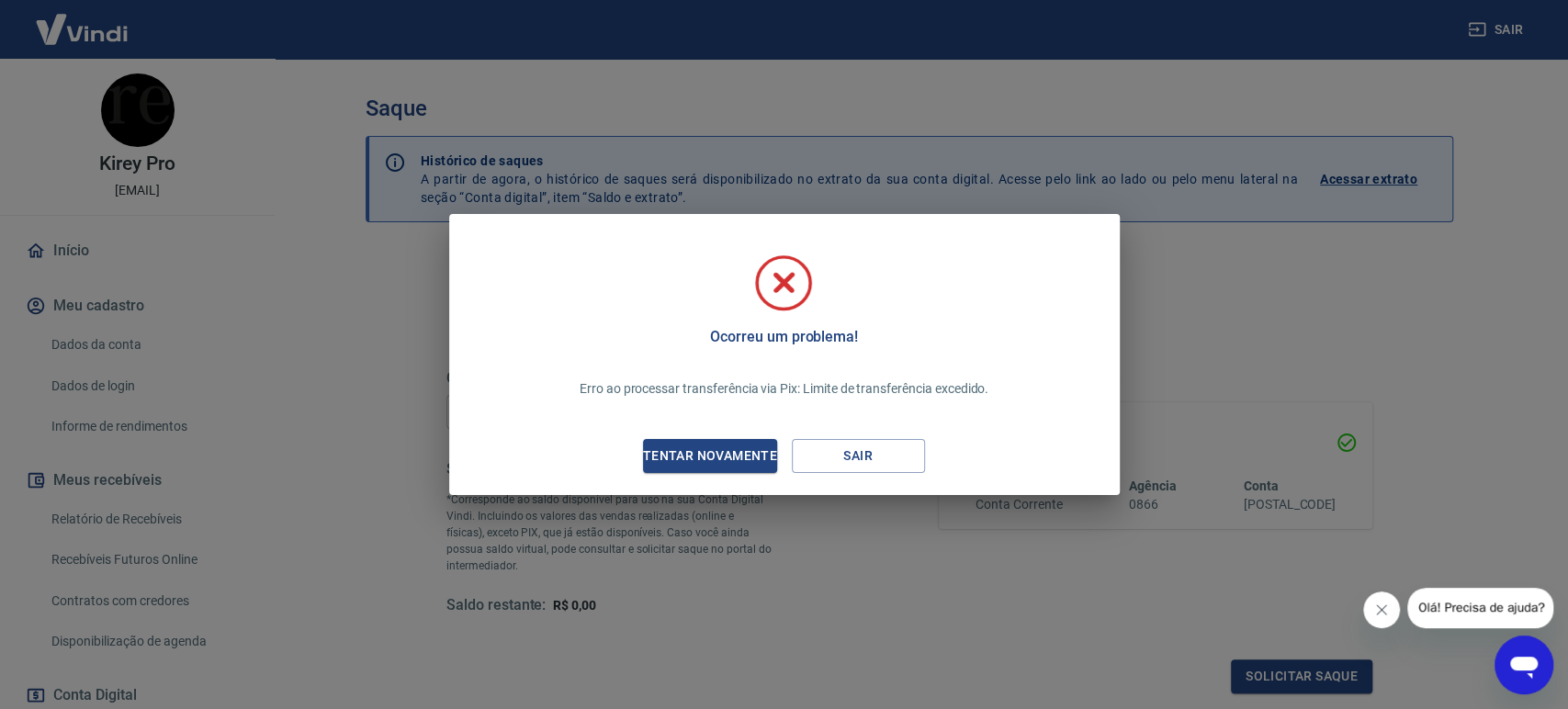 click on "Ocorreu um problema! Erro ao processar transferência via Pix: Limite de transferência excedido. Tentar novamente Sair" at bounding box center [784, 354] 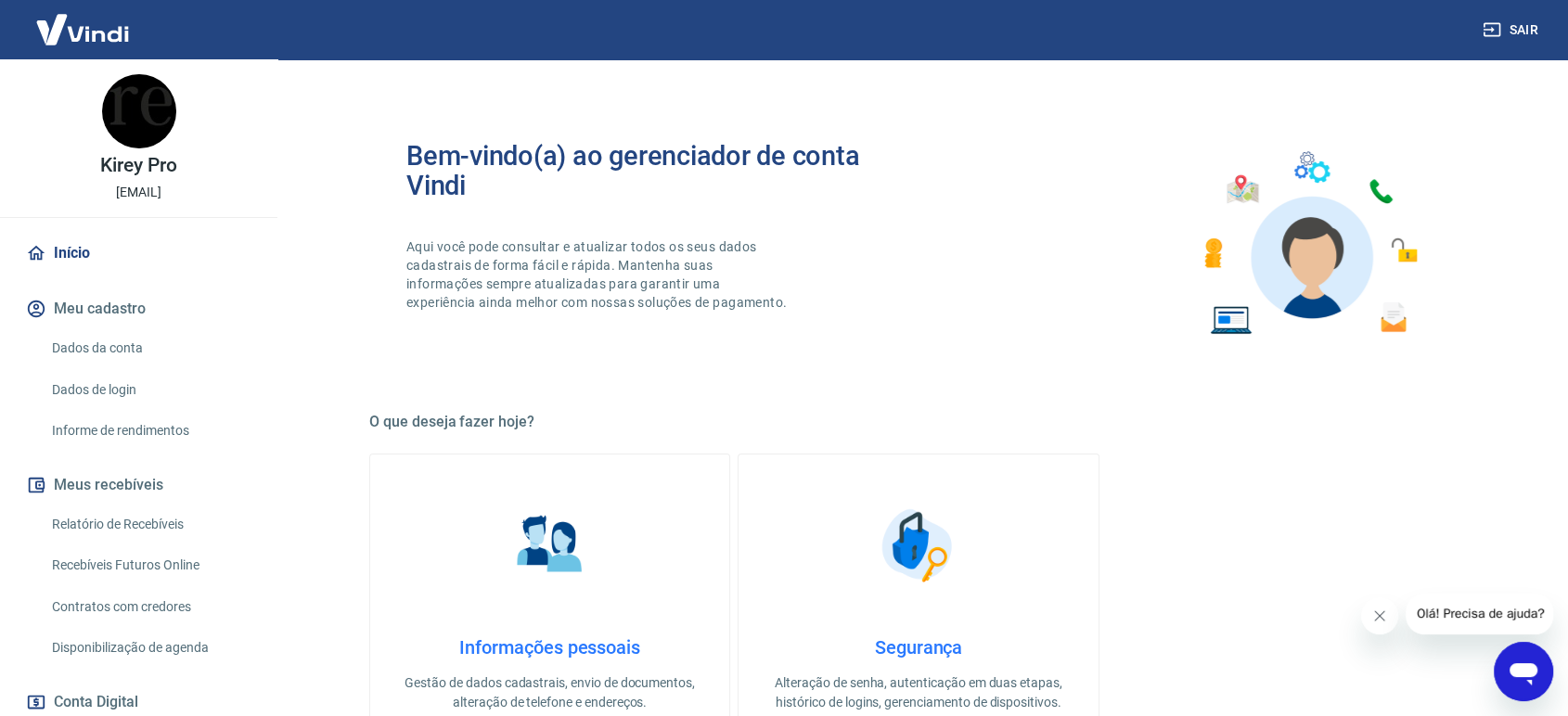 click at bounding box center [83, 29] 